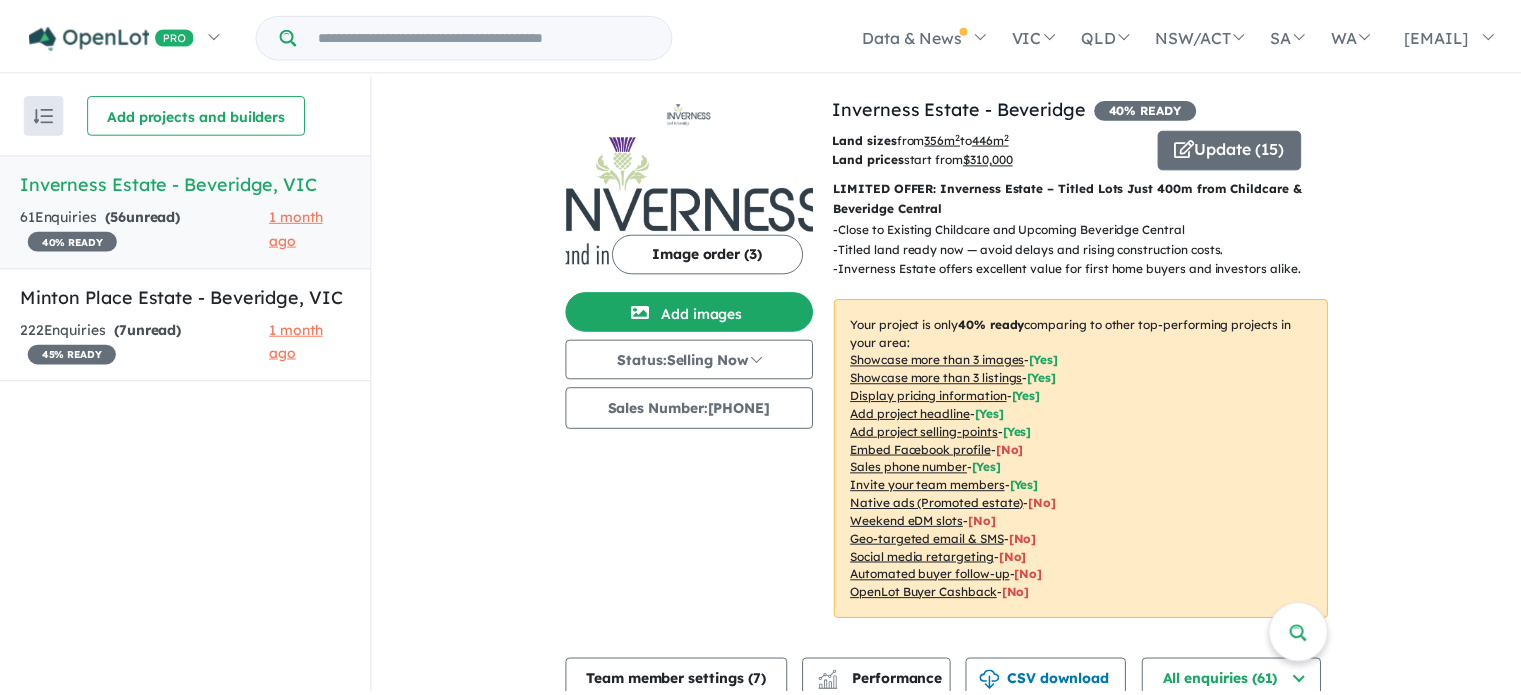 scroll, scrollTop: 0, scrollLeft: 0, axis: both 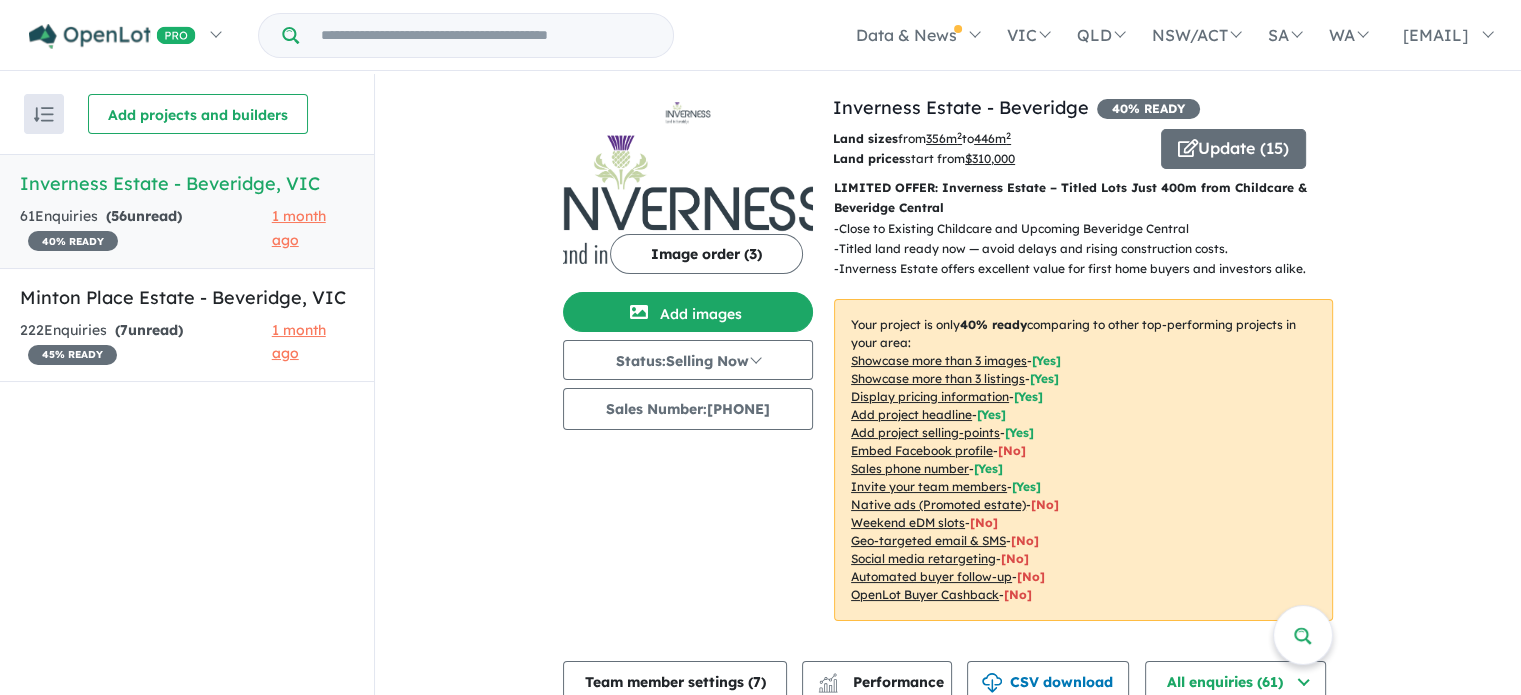 click on "( 56  unread)" at bounding box center [144, 216] 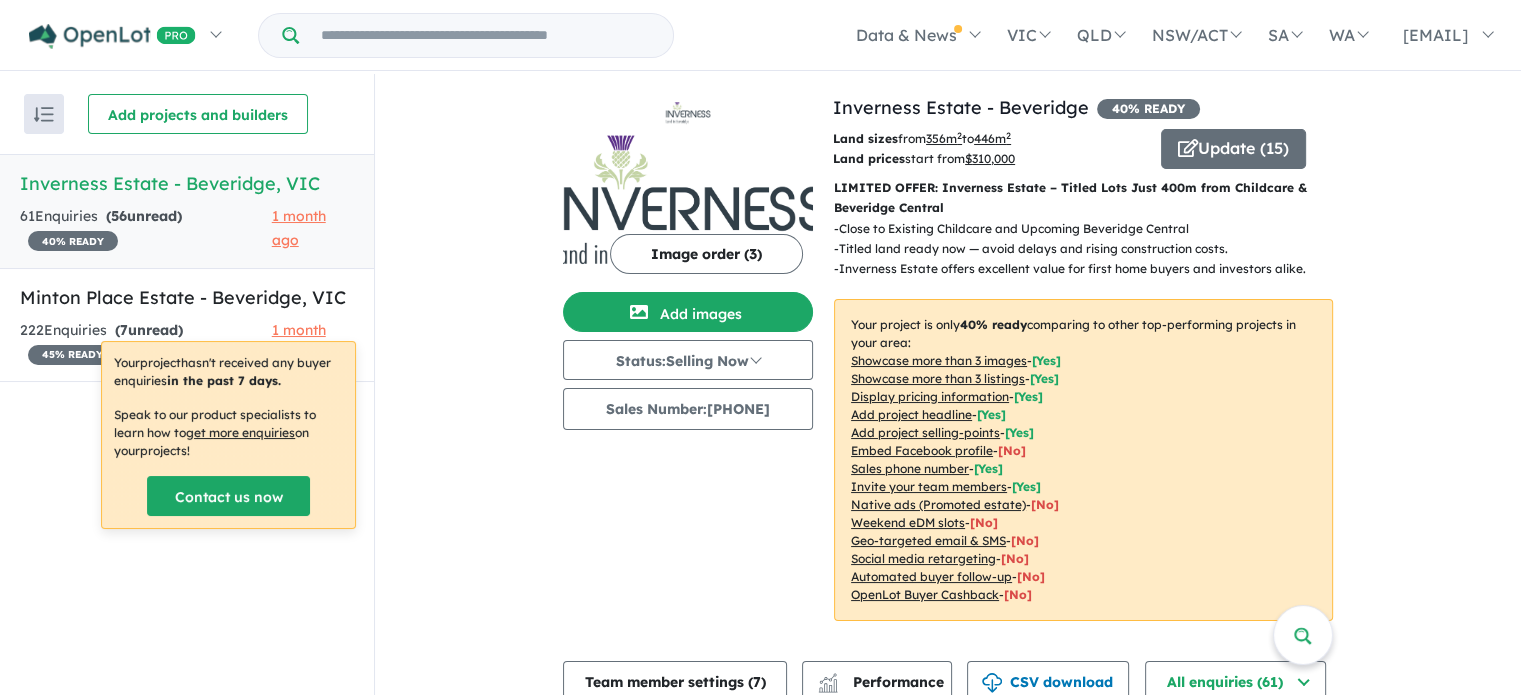 click on "61  Enquir ies ( 56  unread) 40 % READY" at bounding box center [146, 229] 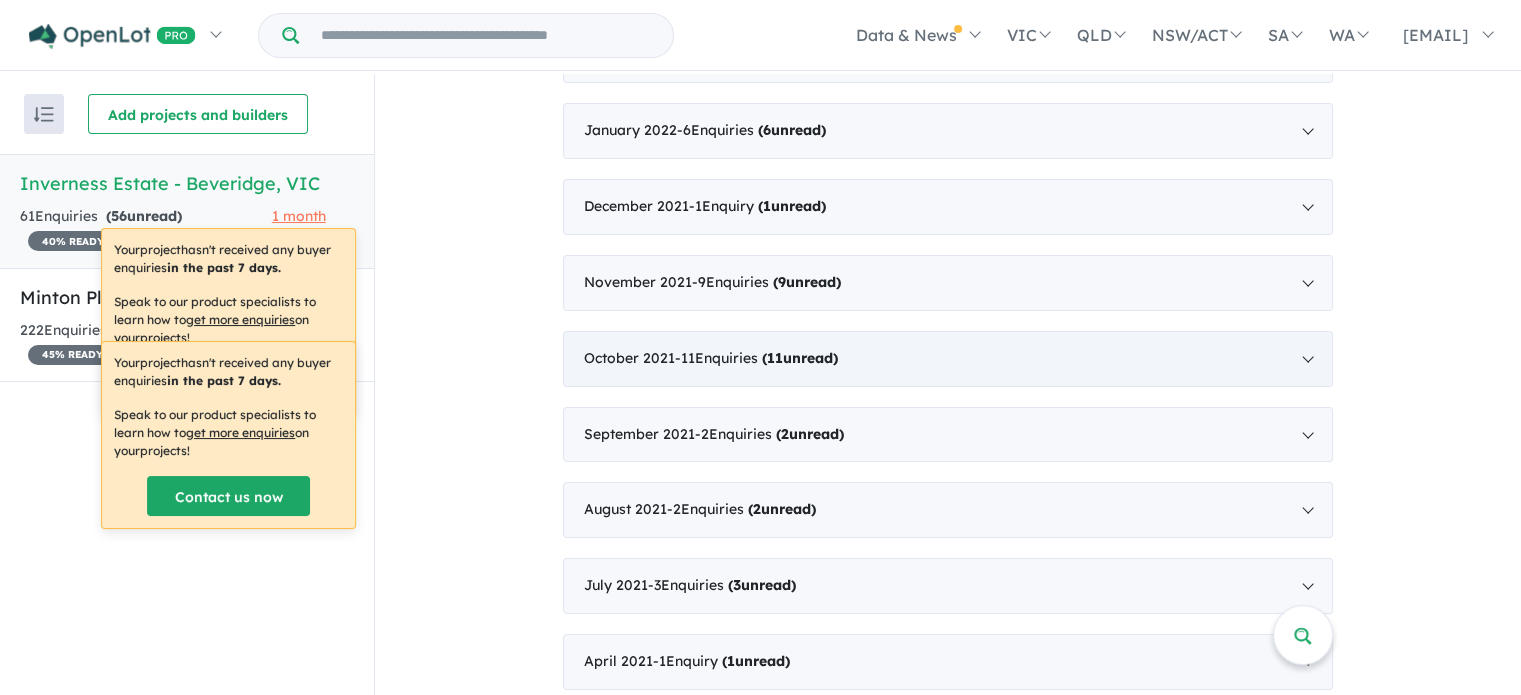 click on "( 11  unread)" at bounding box center (800, 358) 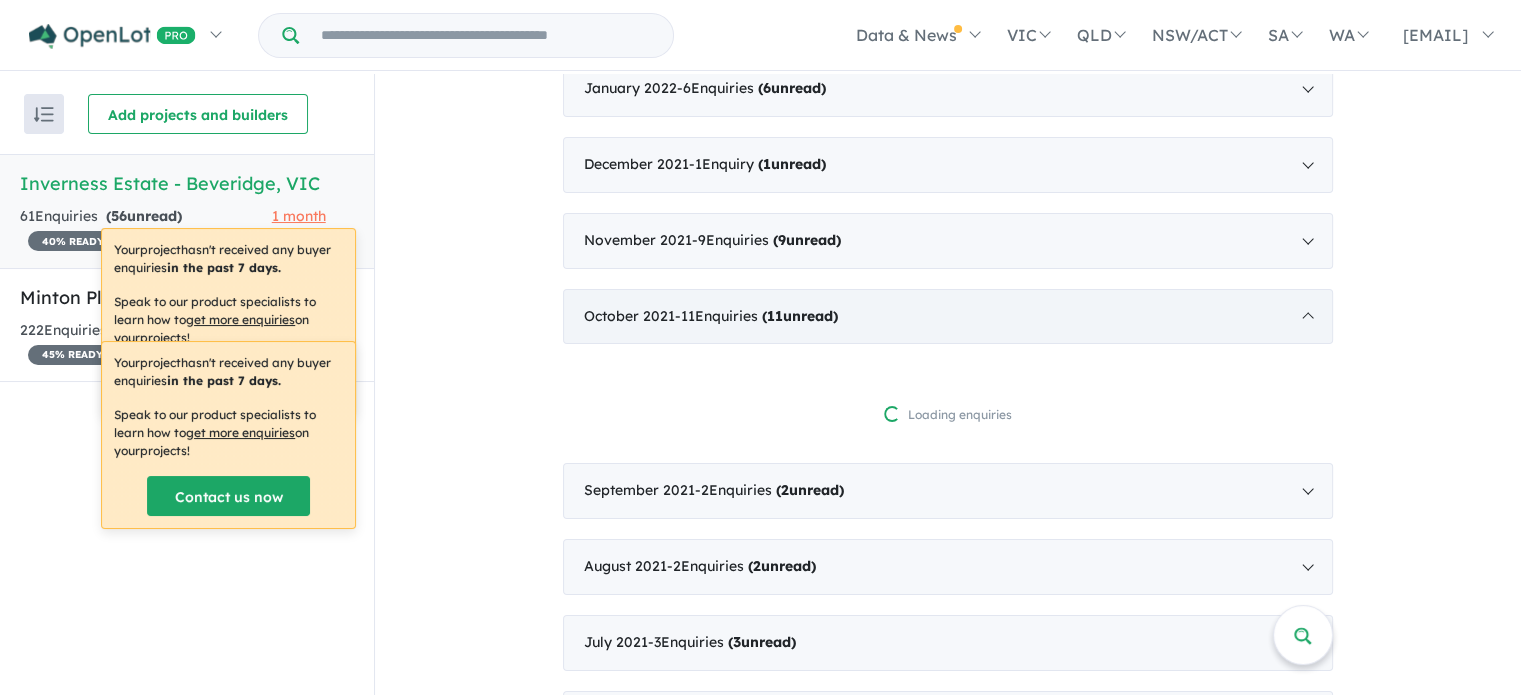 scroll, scrollTop: 1928, scrollLeft: 0, axis: vertical 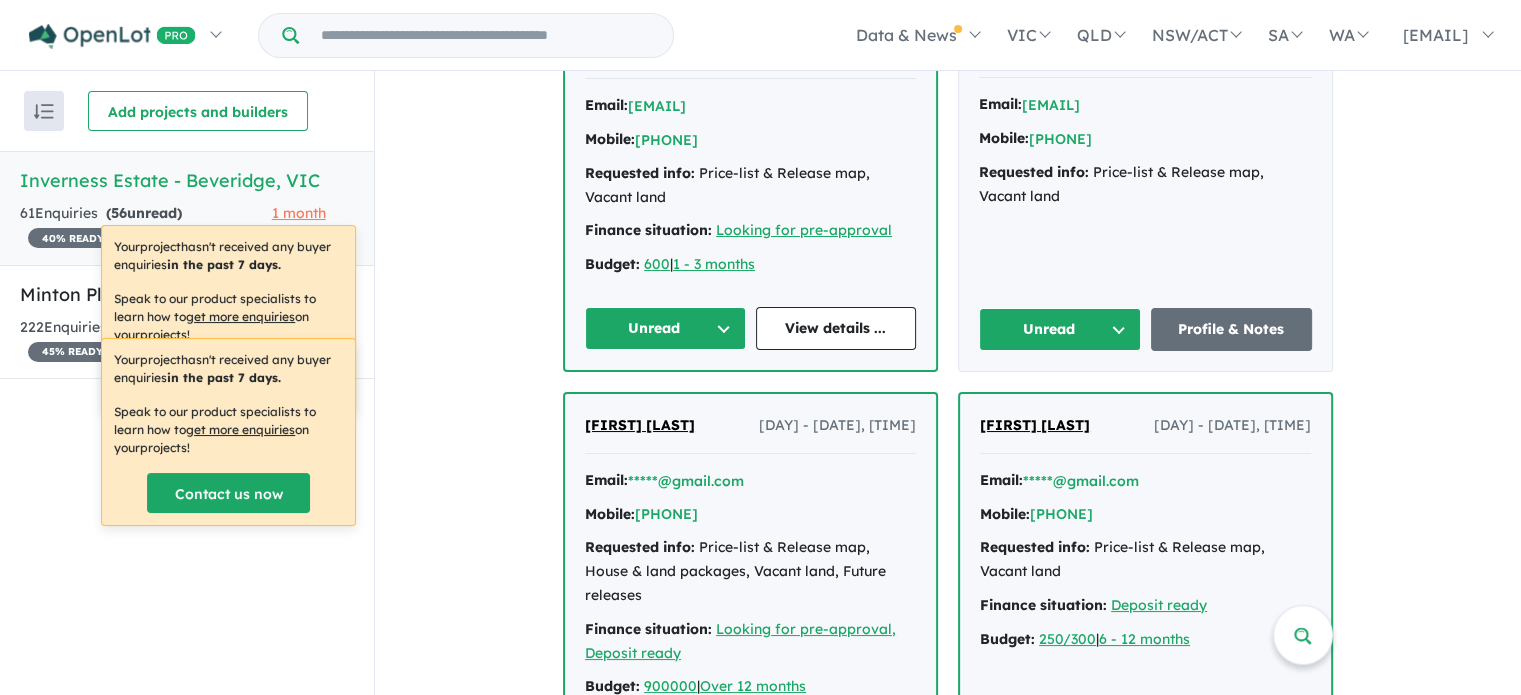 click on "Unread" at bounding box center (665, 328) 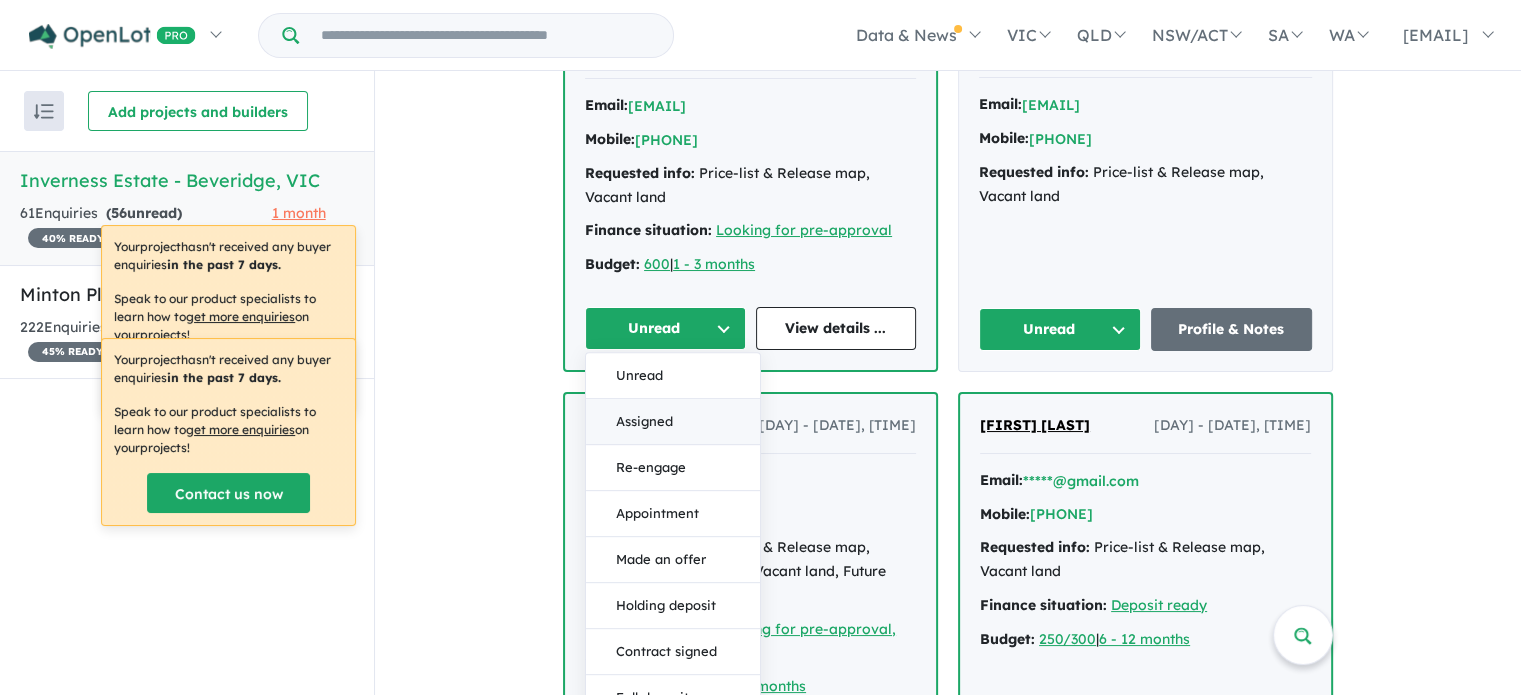 click on "Assigned" at bounding box center (673, 422) 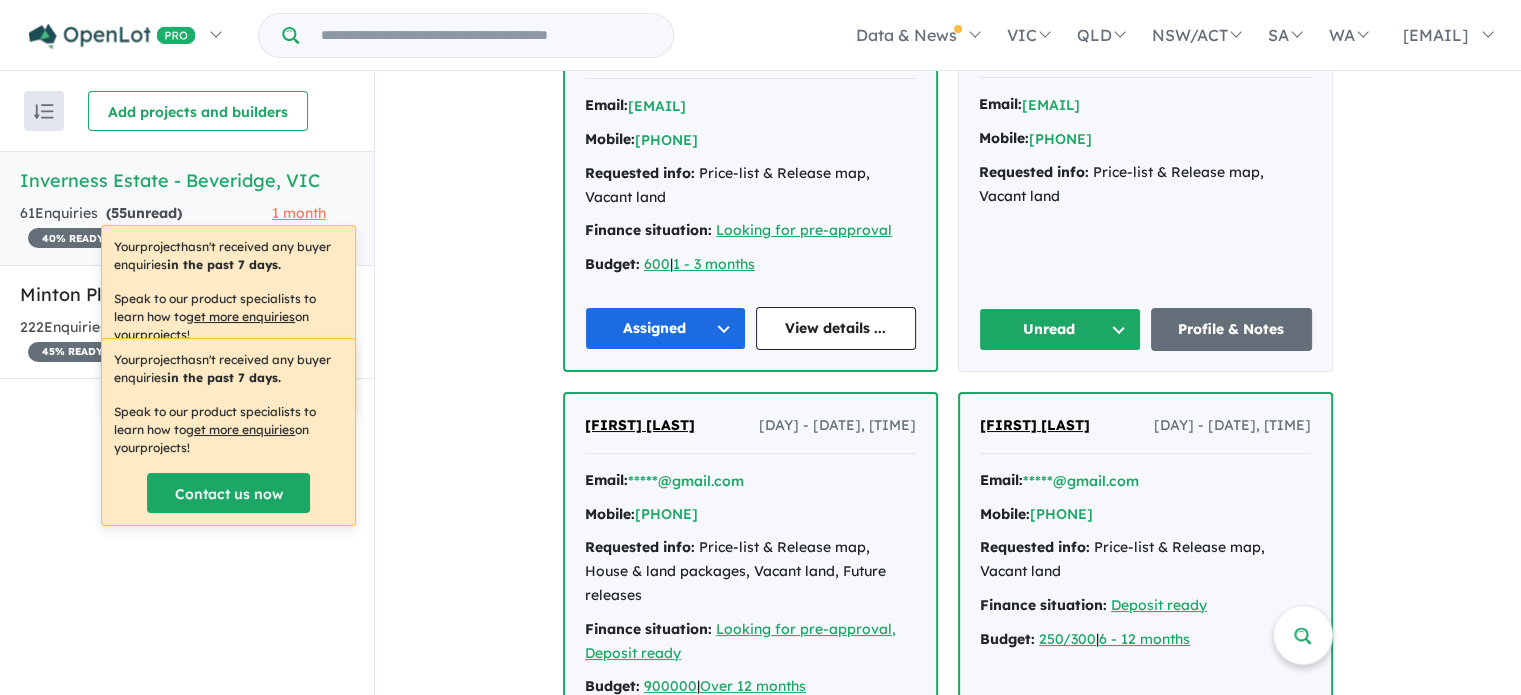 click on "View  2  projects in your account Inverness Estate - Beveridge 40 % READY Land sizes  from   356 m 2  to  446 m 2 Land prices  start from   $ 310,000 Update ( 15 ) LIMITED OFFER: Inverness Estate – Titled Lots Just 400m from Childcare & Beveridge Central -  Close to Existing Childcare and Upcoming Beveridge Central -  Titled land ready now — avoid delays and rising construction costs. -  Inverness Estate offers excellent value for first home buyers and investors alike. Your project is only  40 % ready  comparing to other top-performing projects in your area: Showcase more than 3 images  -  [ Yes ] Showcase more than 3 listings  -  [ Yes ] Display pricing information  -  [ Yes ] Add project headline  -  [ Yes ] Add project selling-points  -  [ Yes ] Embed Facebook profile  -  [ No ] Sales phone number  -  [ Yes ] Invite your team members  -  [ Yes ] Native ads (Promoted estate)  -  [No] Weekend eDM slots  -  [No] Geo-targeted email & SMS  -  [No] Social media retargeting  -  [No]  -  [No]  -  [No] 61 ies" at bounding box center [948, 209] 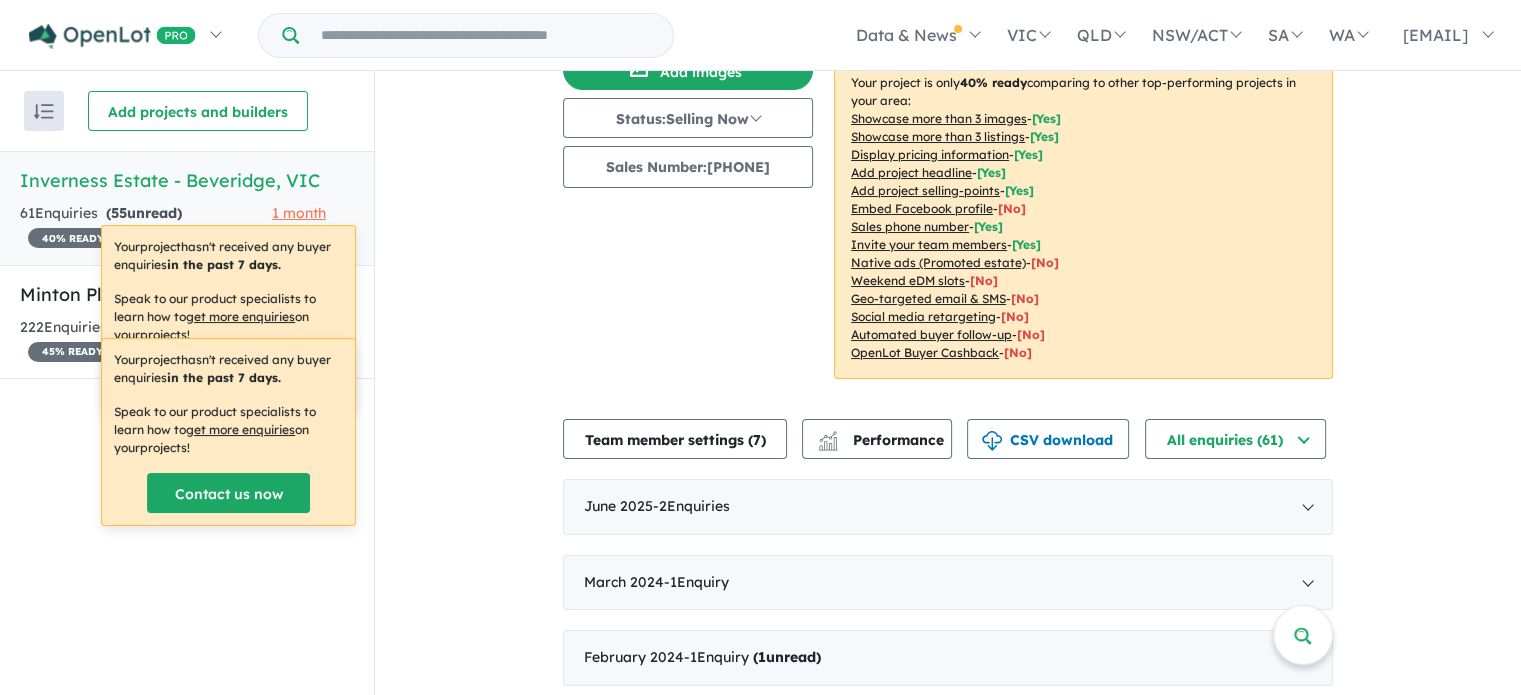 scroll, scrollTop: 238, scrollLeft: 0, axis: vertical 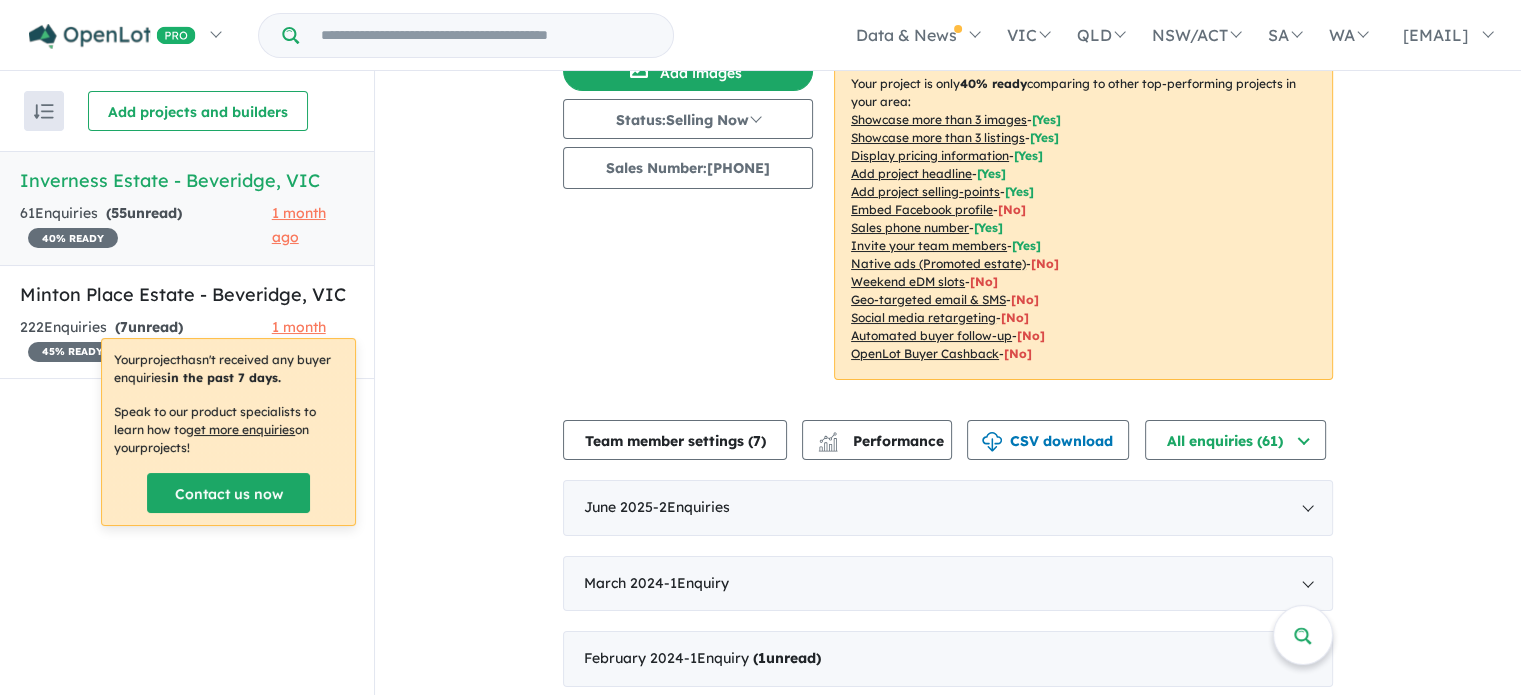 click on "View  2  projects in your account Inverness Estate - Beveridge 40 % READY Land sizes  from   356 m 2  to  446 m 2 Land prices  start from   $ 310,000 Update ( 15 ) LIMITED OFFER: Inverness Estate – Titled Lots Just 400m from Childcare & Beveridge Central -  Close to Existing Childcare and Upcoming Beveridge Central -  Titled land ready now — avoid delays and rising construction costs. -  Inverness Estate offers excellent value for first home buyers and investors alike. Your project is only  40 % ready  comparing to other top-performing projects in your area: Showcase more than 3 images  -  [ Yes ] Showcase more than 3 listings  -  [ Yes ] Display pricing information  -  [ Yes ] Add project headline  -  [ Yes ] Add project selling-points  -  [ Yes ] Embed Facebook profile  -  [ No ] Sales phone number  -  [ Yes ] Invite your team members  -  [ Yes ] Native ads (Promoted estate)  -  [No] Weekend eDM slots  -  [No] Geo-targeted email & SMS  -  [No] Social media retargeting  -  [No]  -  [No]  -  [No] 61 ies" at bounding box center [948, 2263] 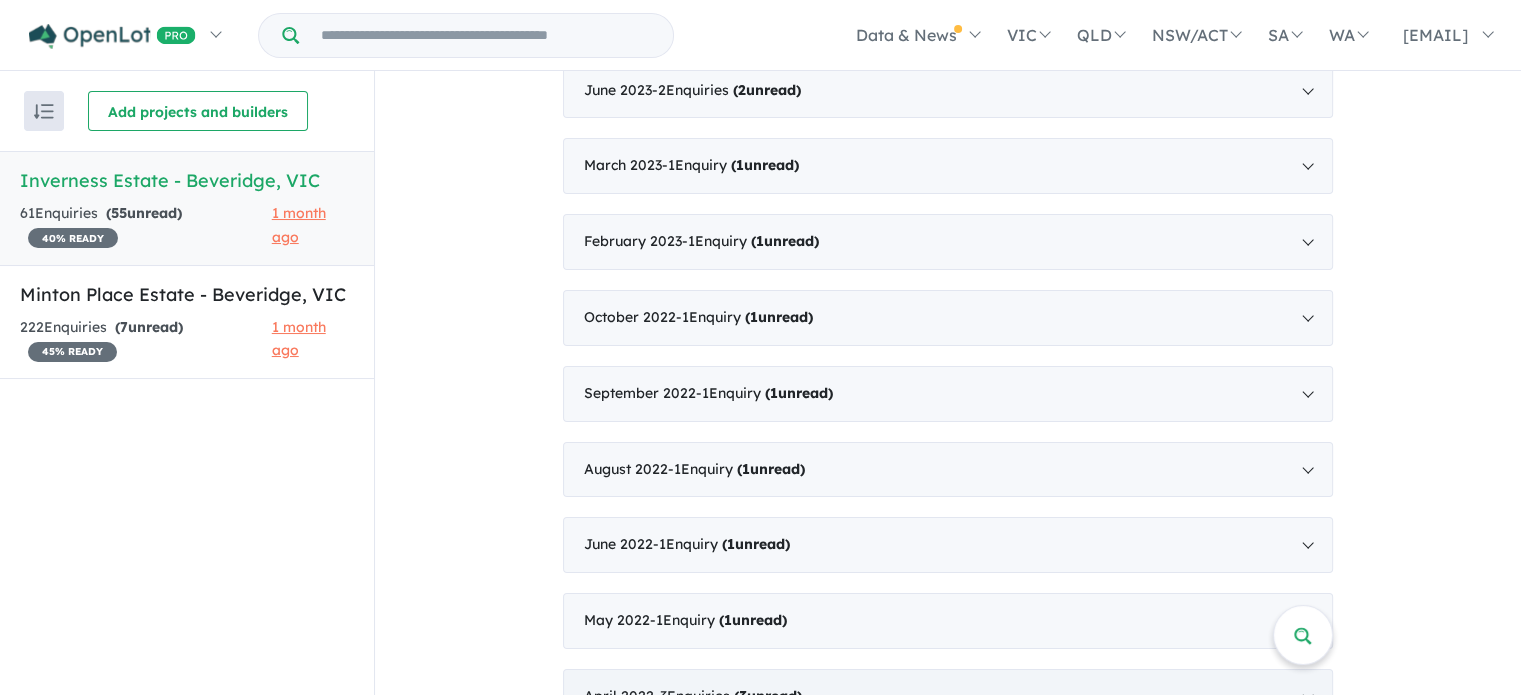 scroll, scrollTop: 1112, scrollLeft: 0, axis: vertical 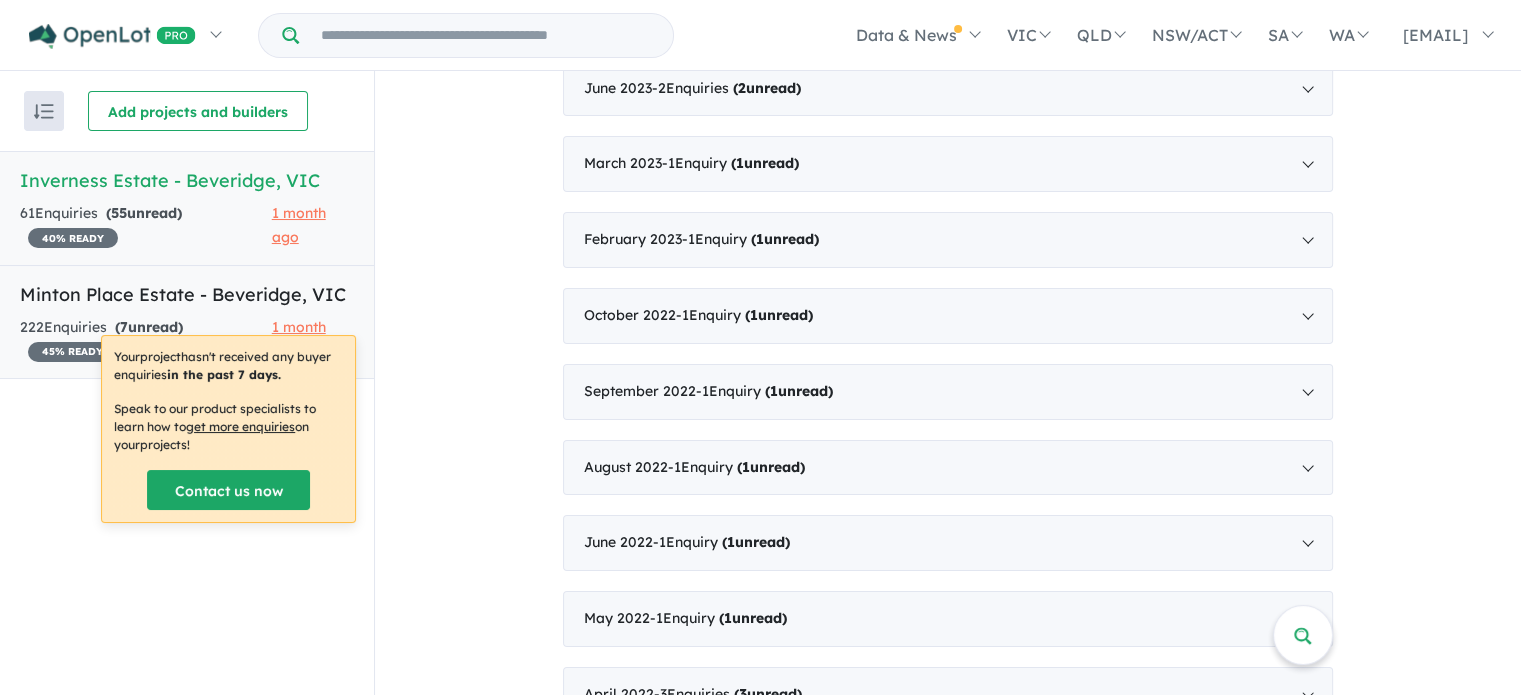 click on "222  Enquir ies ( 7  unread) 45 % READY" at bounding box center (146, 340) 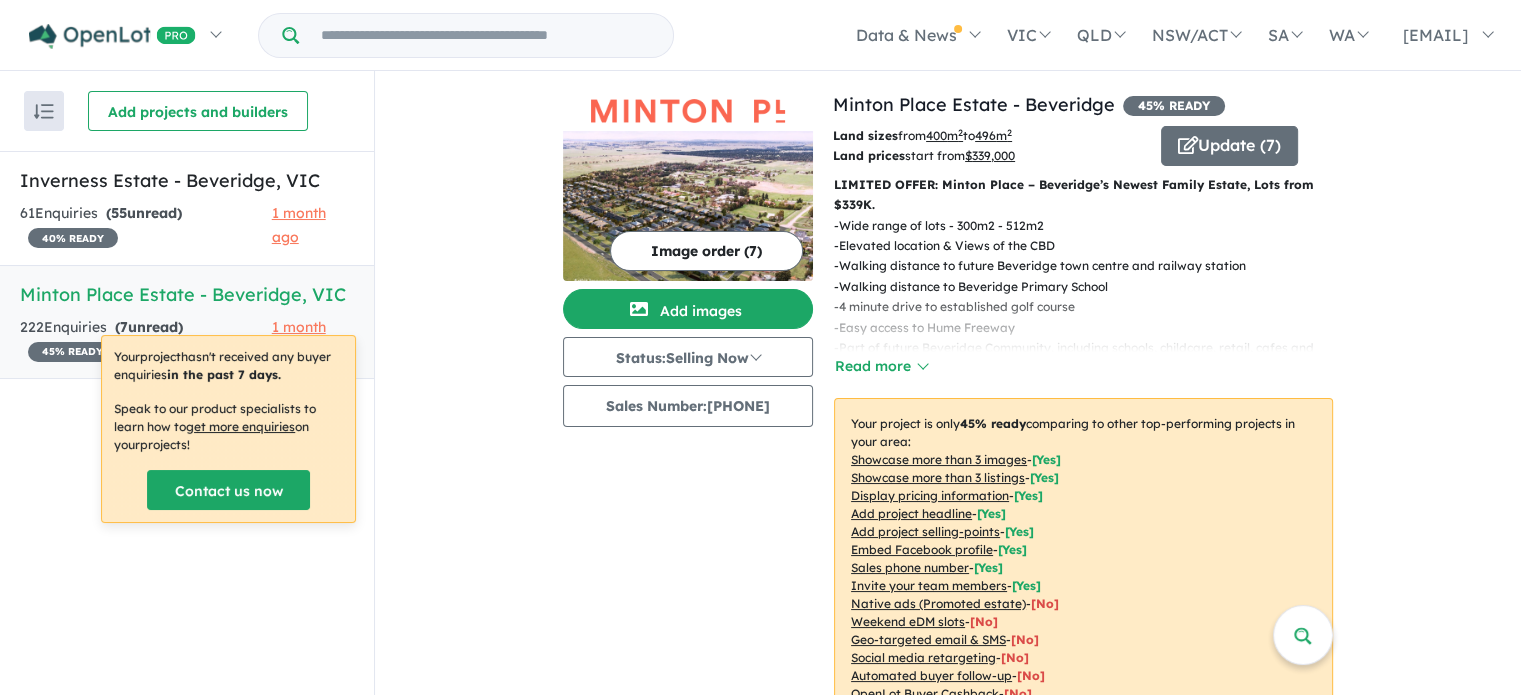 click on "View  2  projects in your account Minton Place Estate - Beveridge 45 % READY Land sizes  from   400 m 2  to  496 m 2 Land prices  start from   $ 339,000 Update ( 7 ) LIMITED OFFER: Minton Place – Beveridge’s Newest Family Estate, Lots from $339K. -  Wide range of lots - 300m2 - 512m2 -  Elevated location & Views of the CBD -  Walking distance to future Beveridge town centre and railway station -  Walking distance to Beveridge Primary School -  4 minute drive to established golf course -  Easy access to Hume Freeway -  Part of future Beveridge Community, including schools, childcare, retail, cafes and tavern -  10 min drive to proposed Lockerbie Metropolitan Activity Centre including hospital and university campus -  Close to established shops, restaurants and golf course Read more Your project is only  45 % ready  comparing to other top-performing projects in your area: Showcase more than 3 images  -  [ Yes ] Showcase more than 3 listings  -  [ Yes ] Display pricing information  -  [ Yes ]  -  [ Yes ] [" at bounding box center (948, 2716) 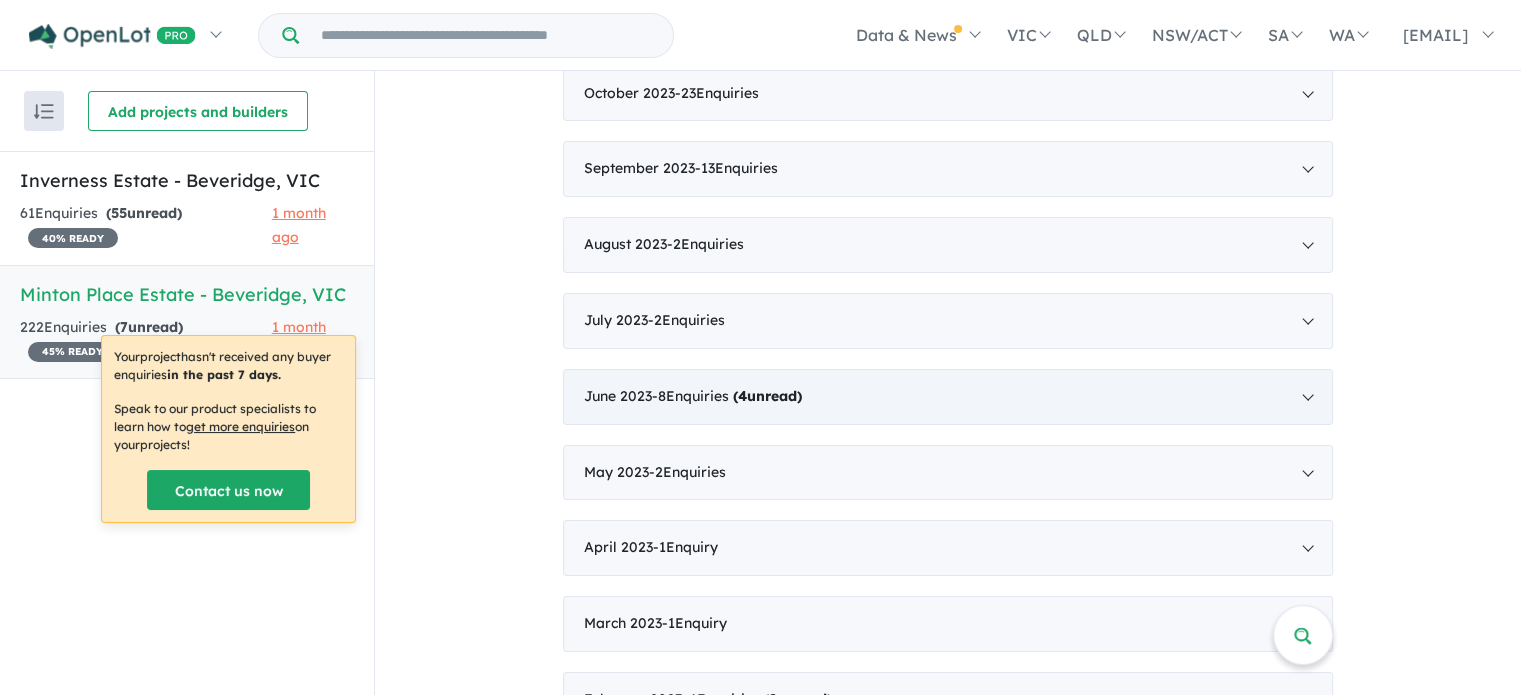 scroll, scrollTop: 2565, scrollLeft: 0, axis: vertical 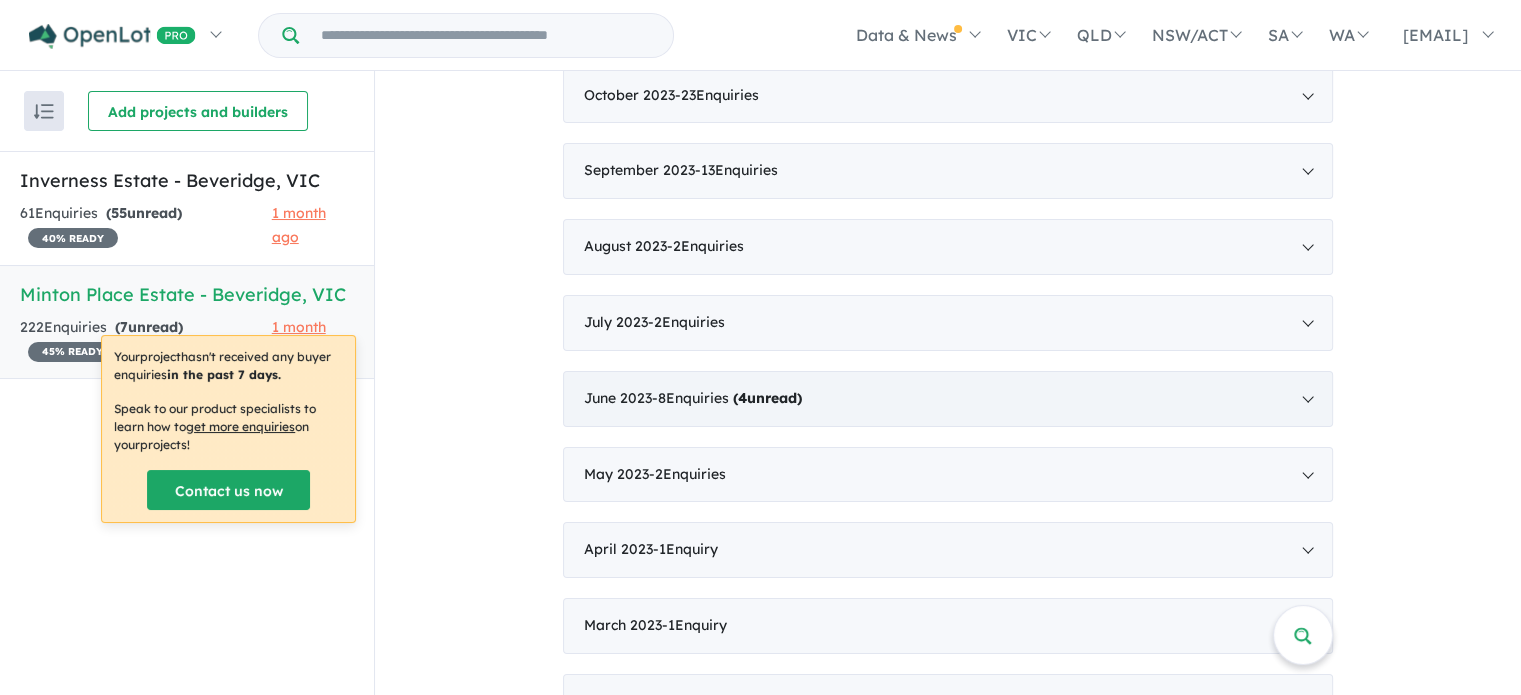 click on "June 2023  -  8  Enquir ies   ( 4  unread)" at bounding box center [948, 399] 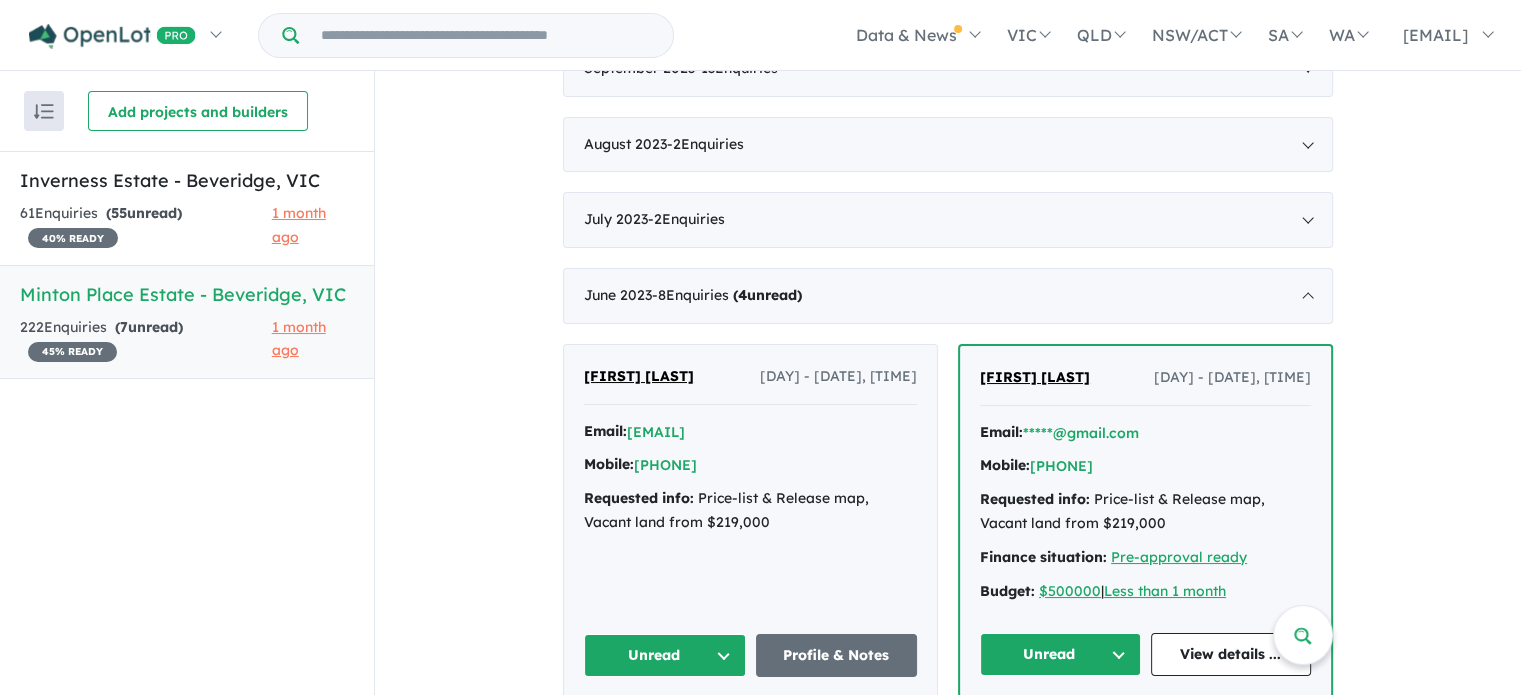 scroll, scrollTop: 1916, scrollLeft: 0, axis: vertical 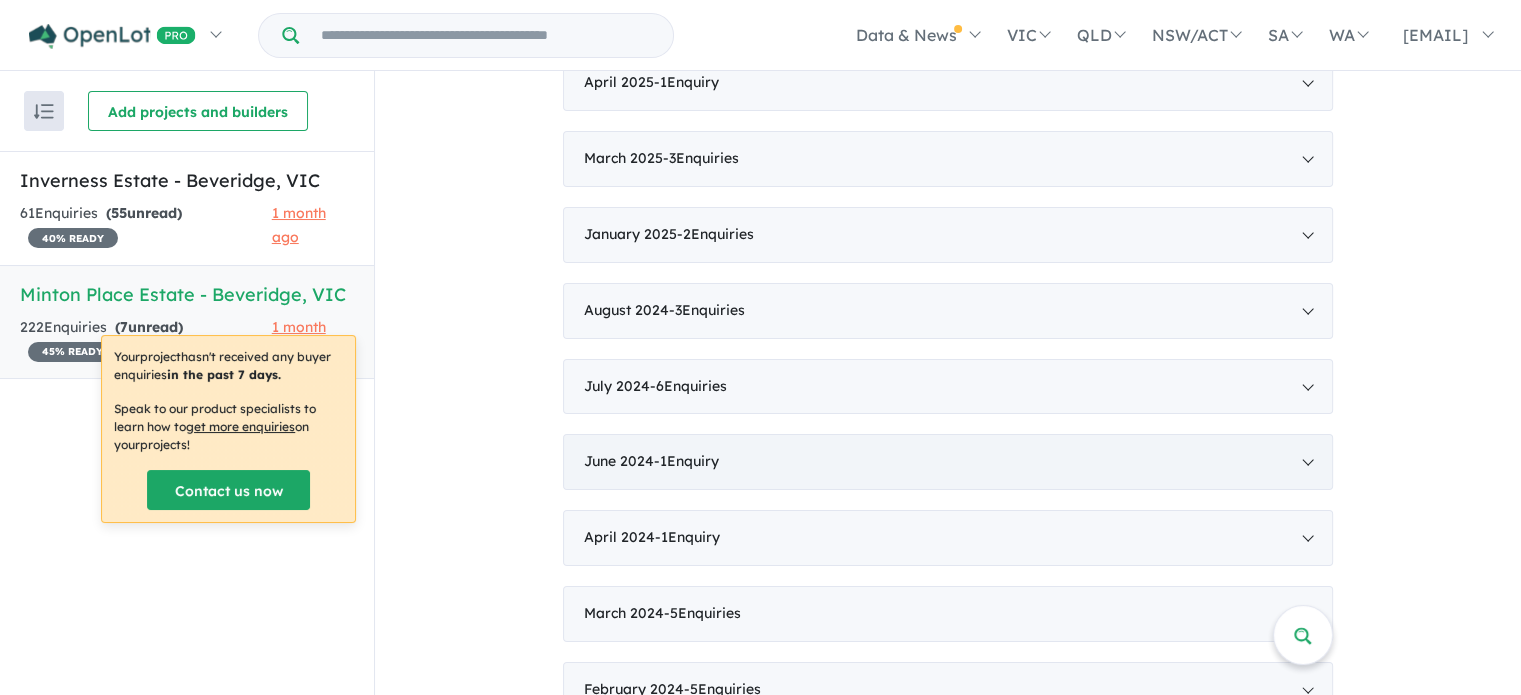 click on "June 2024  -  1  Enquir y   ( 0  unread)" at bounding box center (948, 462) 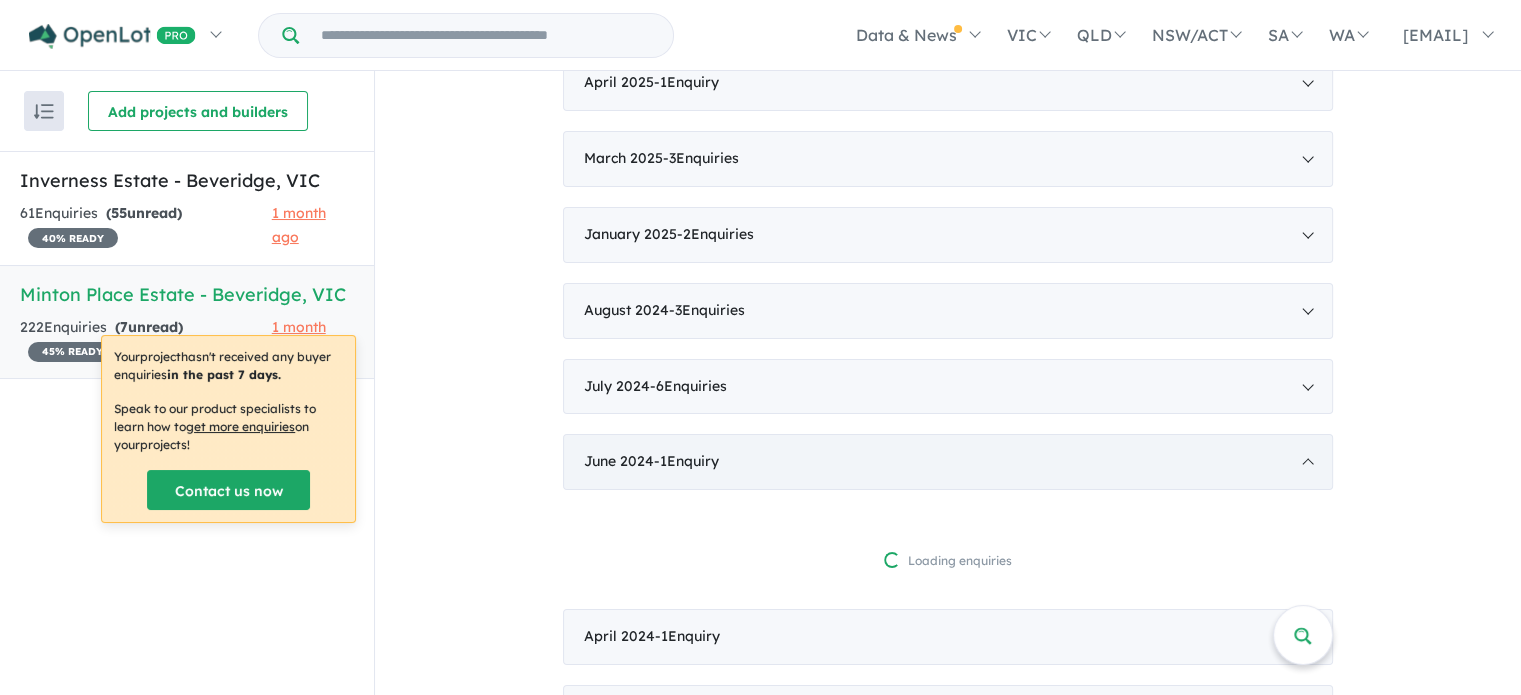 scroll, scrollTop: 916, scrollLeft: 0, axis: vertical 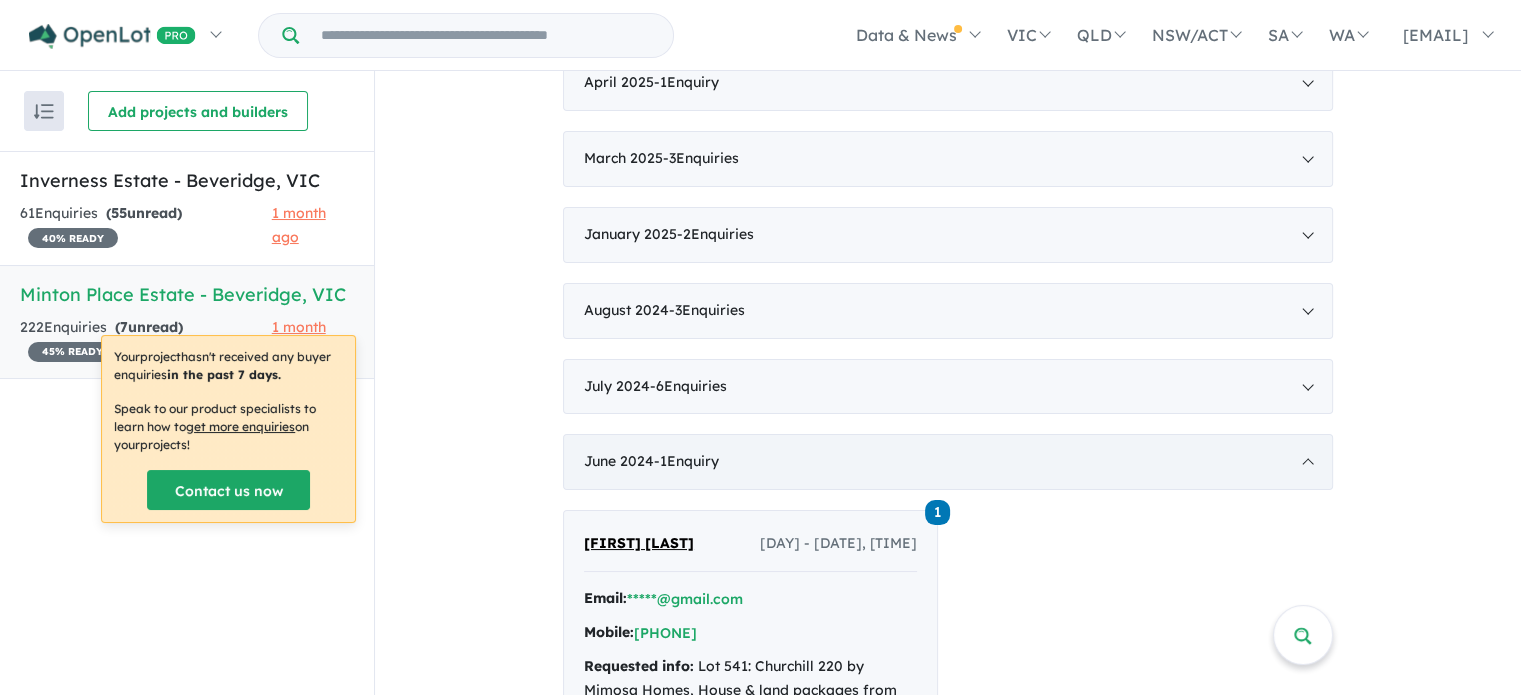 click on "June 2024  -  1  Enquir y   ( 0  unread)" at bounding box center (948, 462) 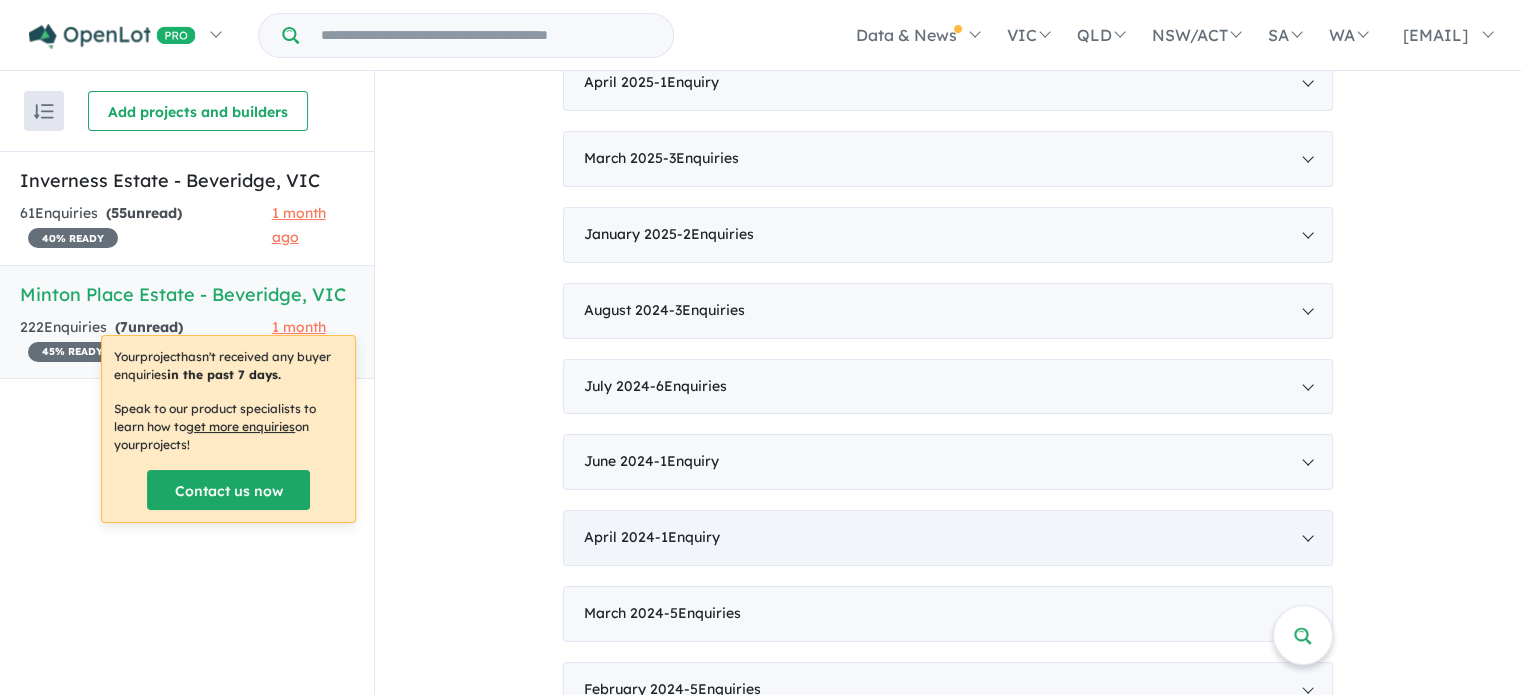 click on "April 2024  -  1  Enquir y   ( 0  unread)" at bounding box center (948, 538) 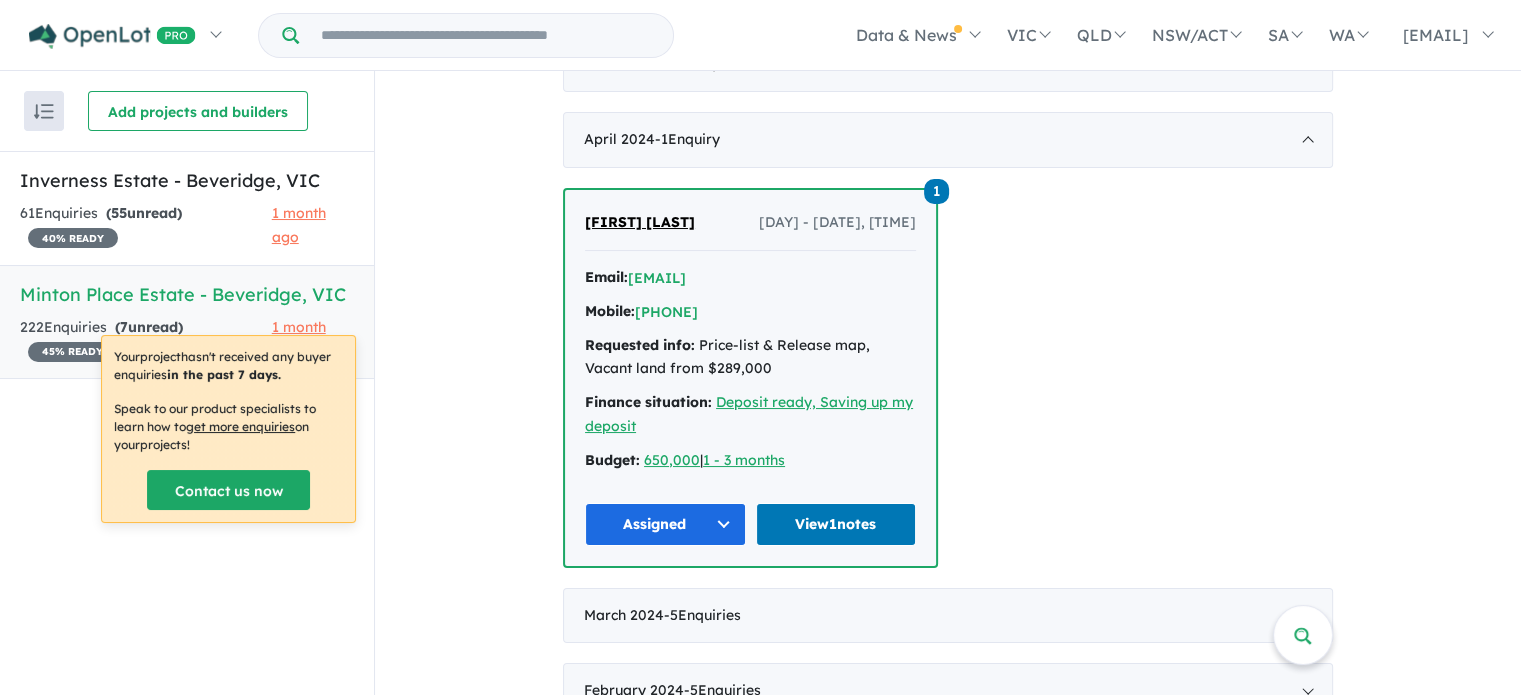scroll, scrollTop: 1315, scrollLeft: 0, axis: vertical 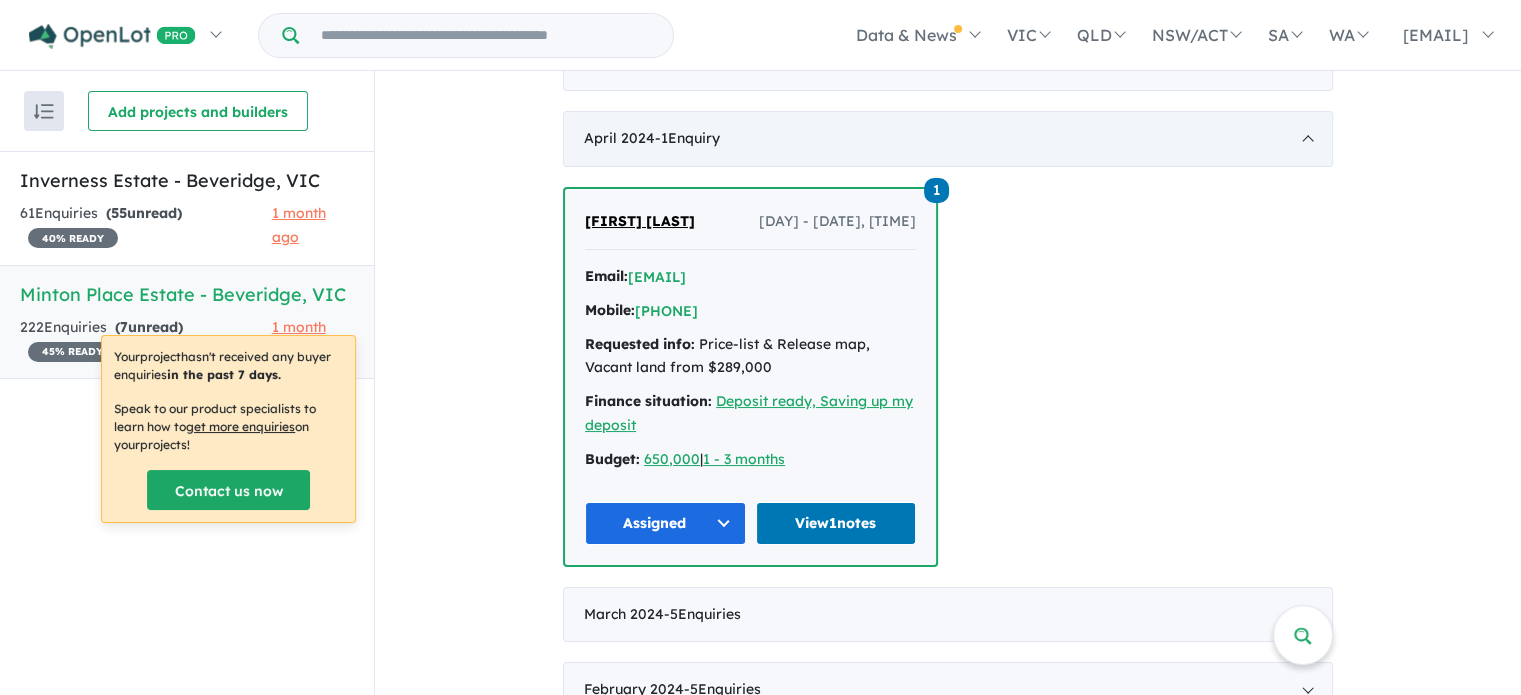 click on "April 2024  -  1  Enquir y   ( 0  unread)" at bounding box center (948, 139) 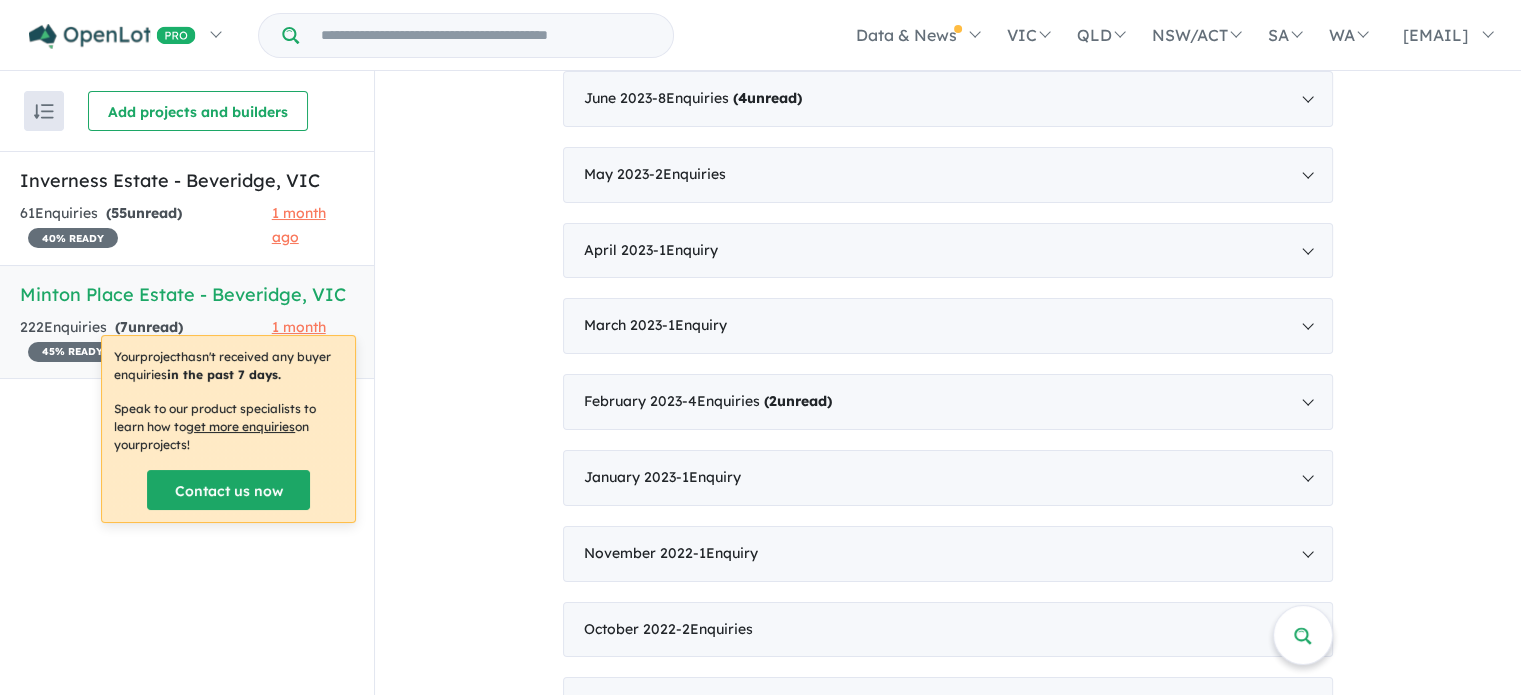scroll, scrollTop: 2114, scrollLeft: 0, axis: vertical 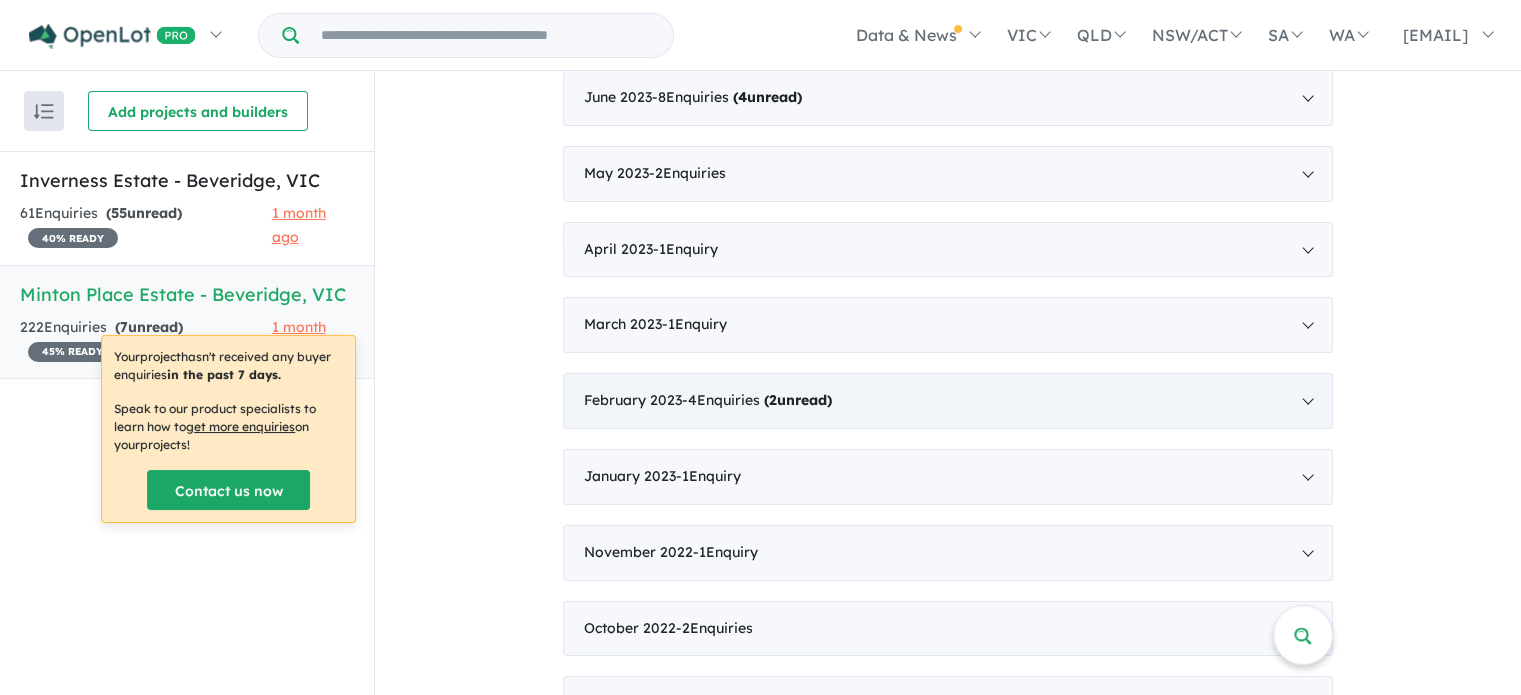 click on "February 2023  -  4  Enquir ies   ( 2  unread)" at bounding box center (948, 401) 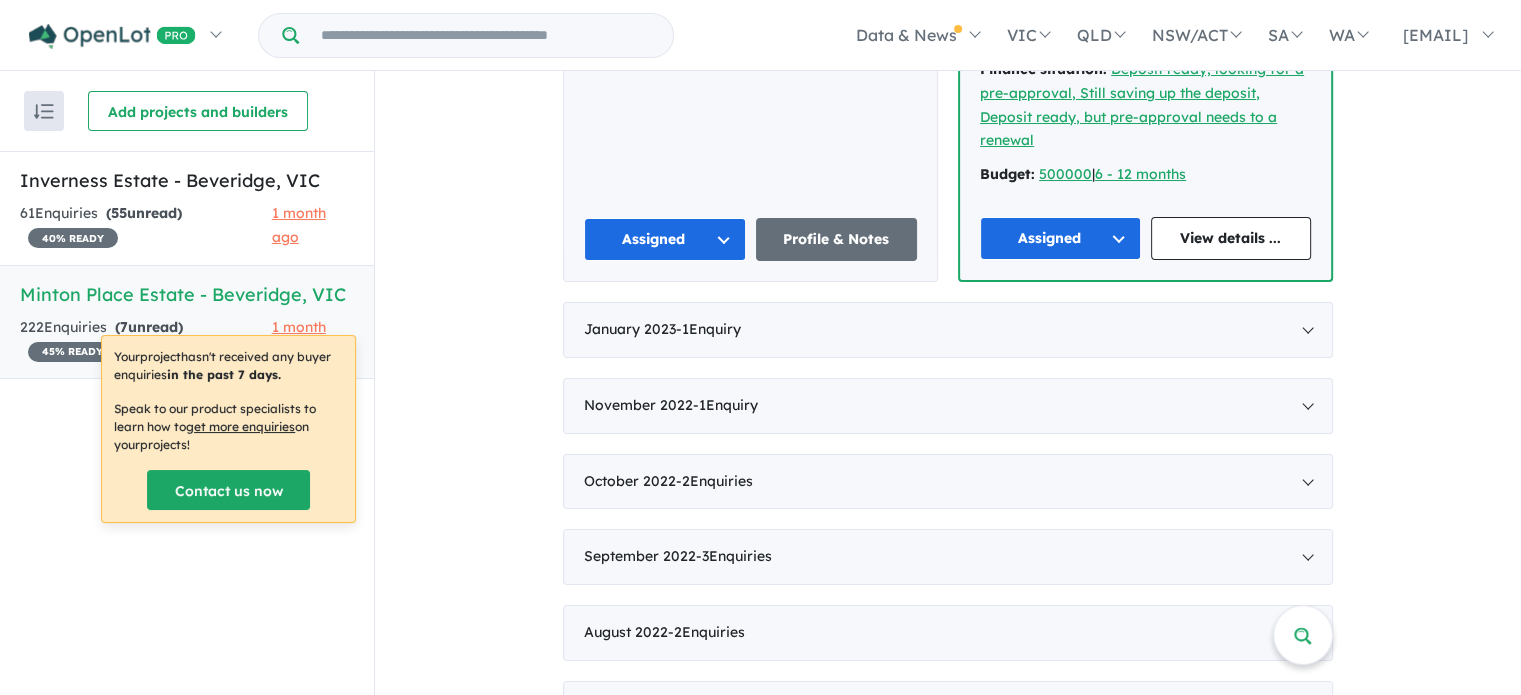 scroll, scrollTop: 3013, scrollLeft: 0, axis: vertical 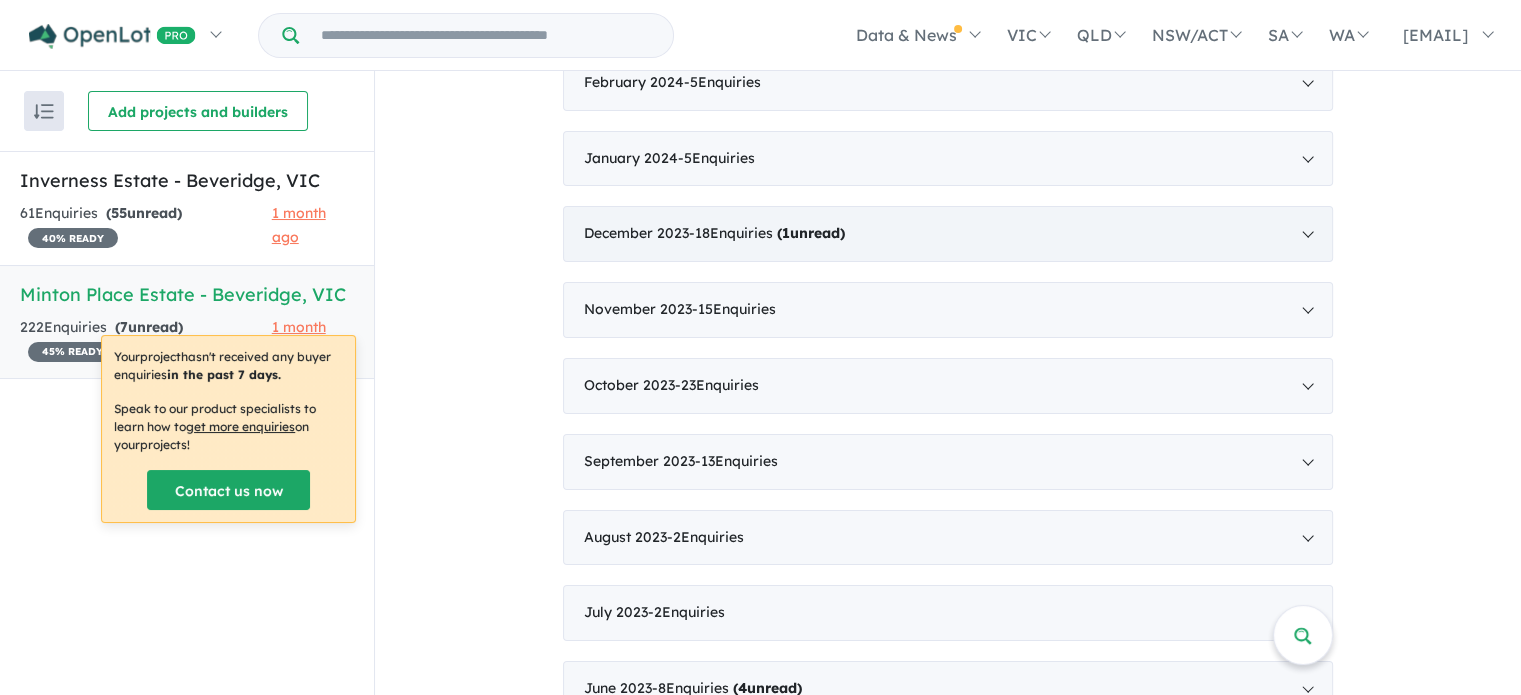 click on "December 2023  -  18  Enquir ies   ( 1  unread)" at bounding box center [948, 234] 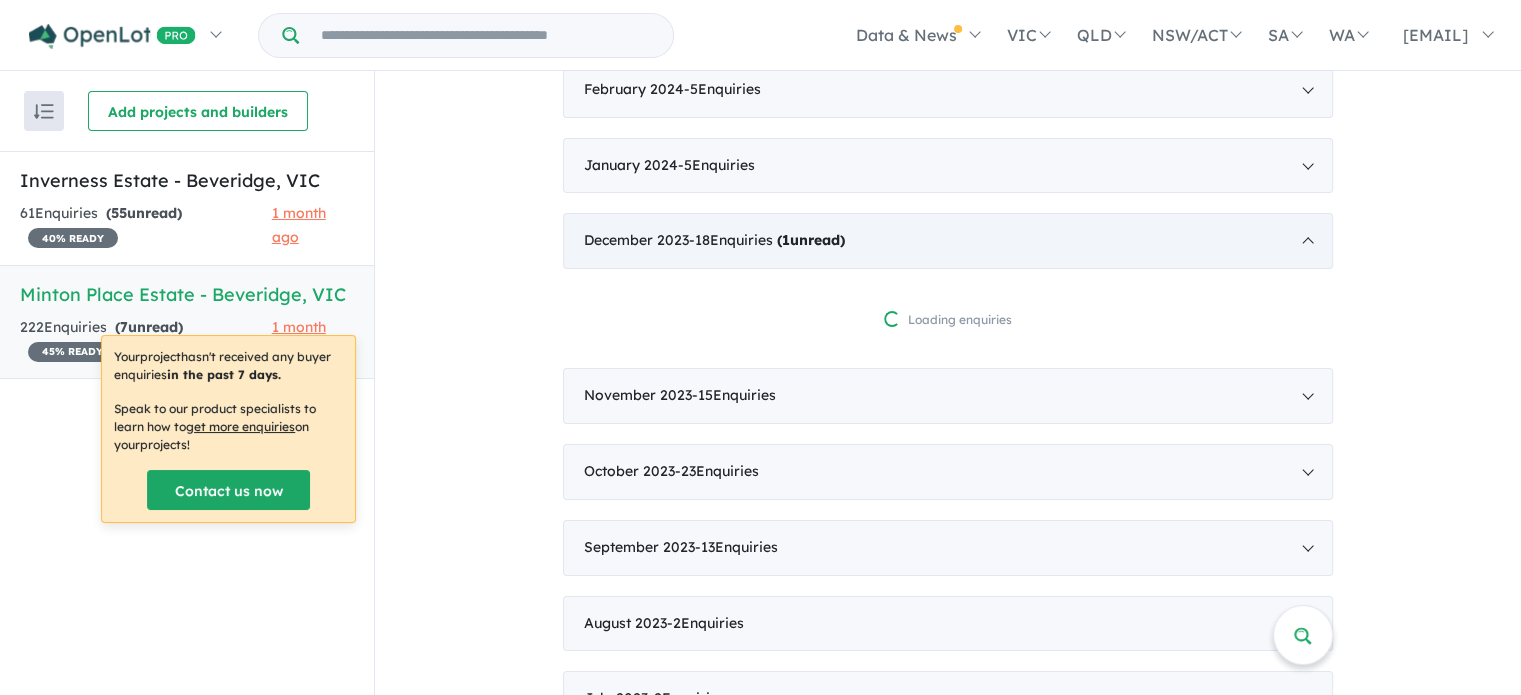 scroll, scrollTop: 1515, scrollLeft: 0, axis: vertical 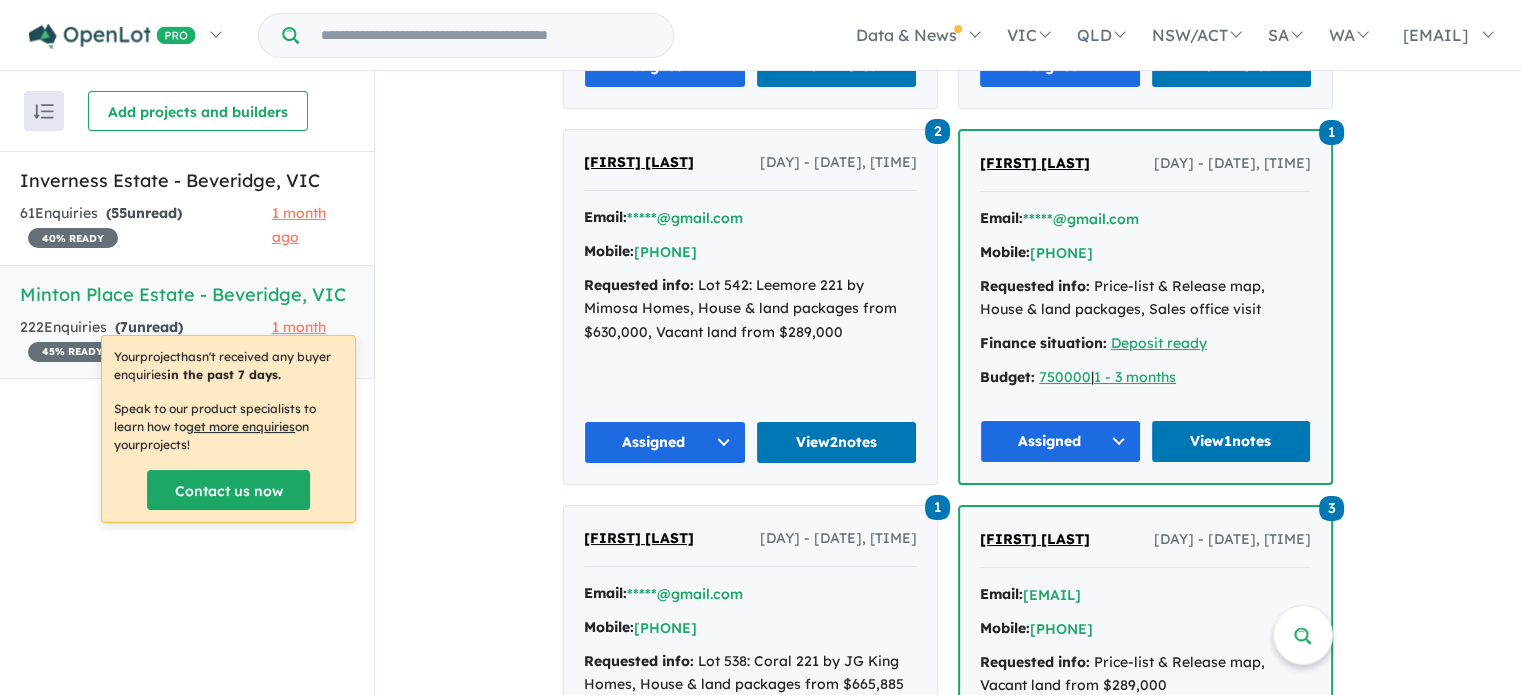 click on "Requested info:   Lot 542: Leemore 221 by Mimosa Homes, House & land packages from $630,000, Vacant land from $289,000" at bounding box center [750, 309] 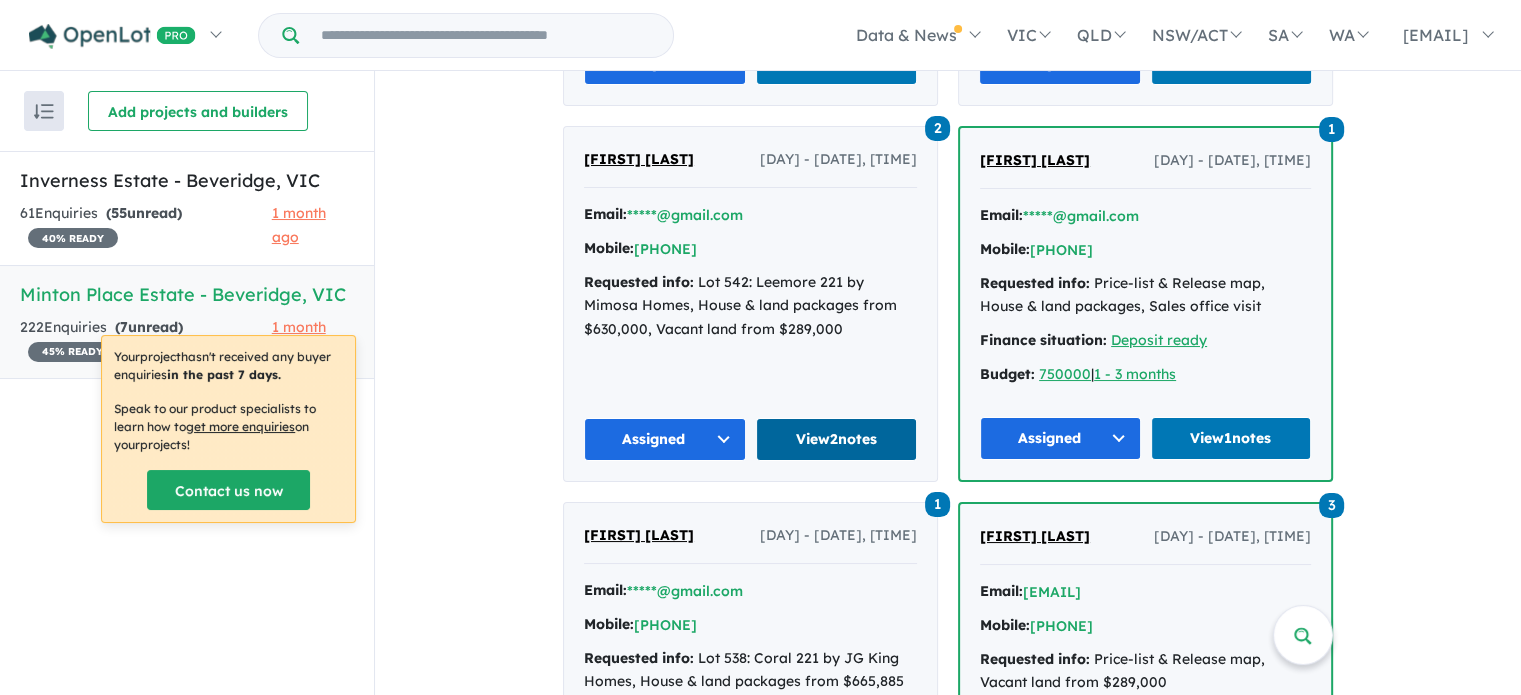 scroll, scrollTop: 3798, scrollLeft: 0, axis: vertical 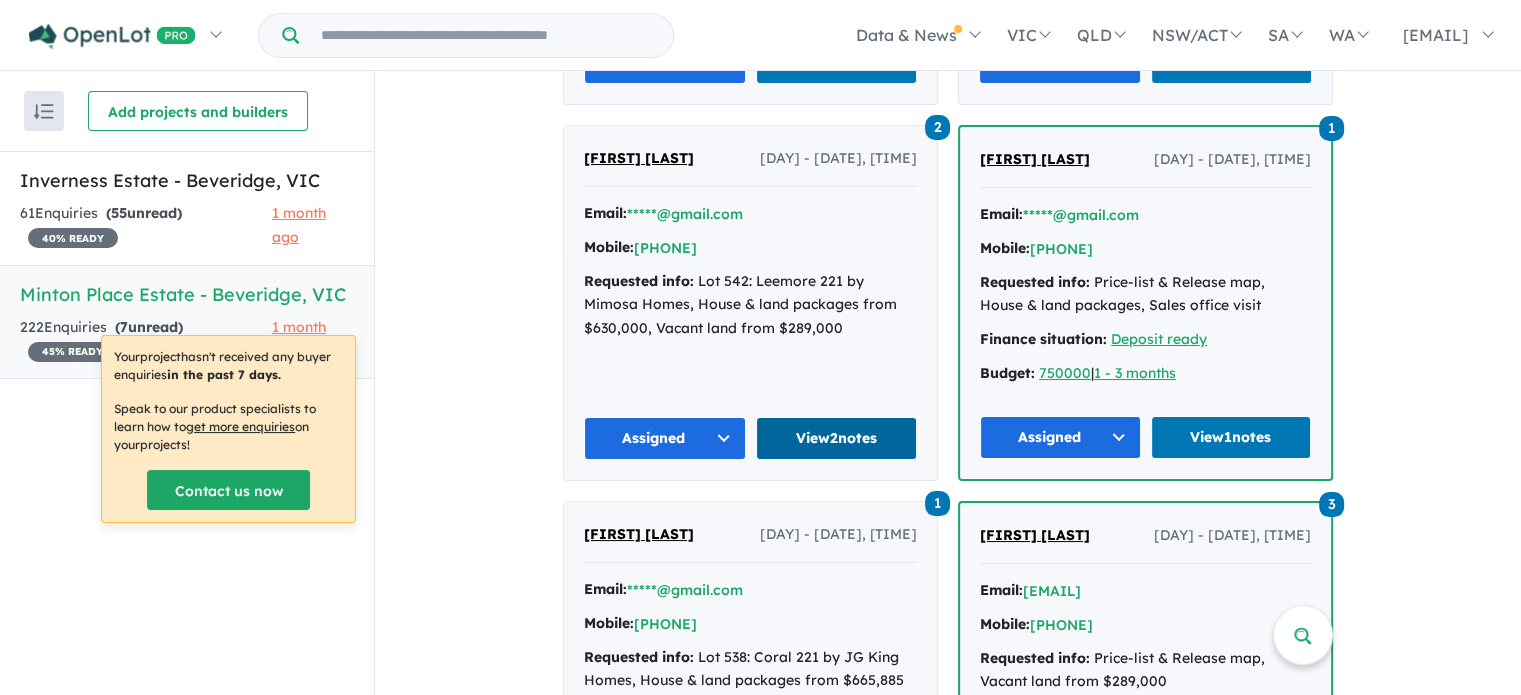 click on "View  2  notes" at bounding box center [837, 438] 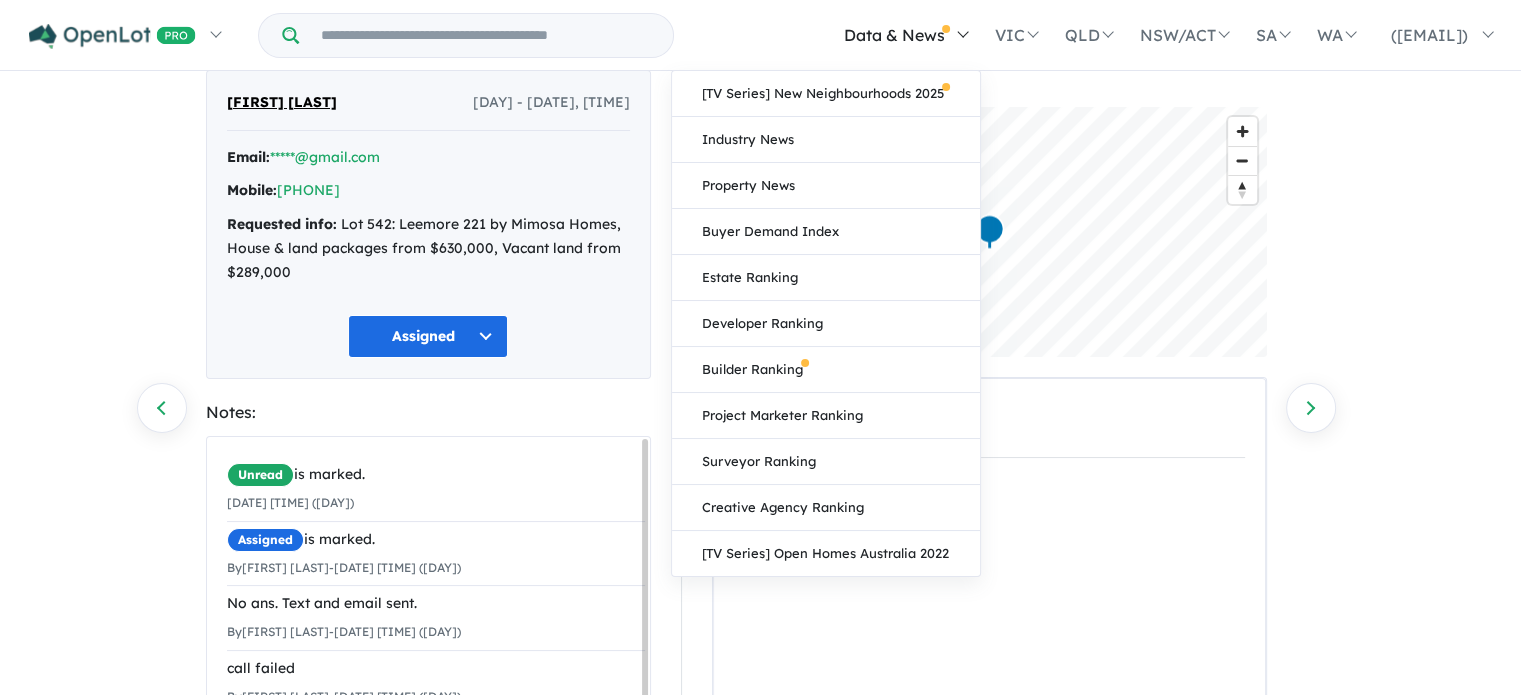 scroll, scrollTop: 200, scrollLeft: 0, axis: vertical 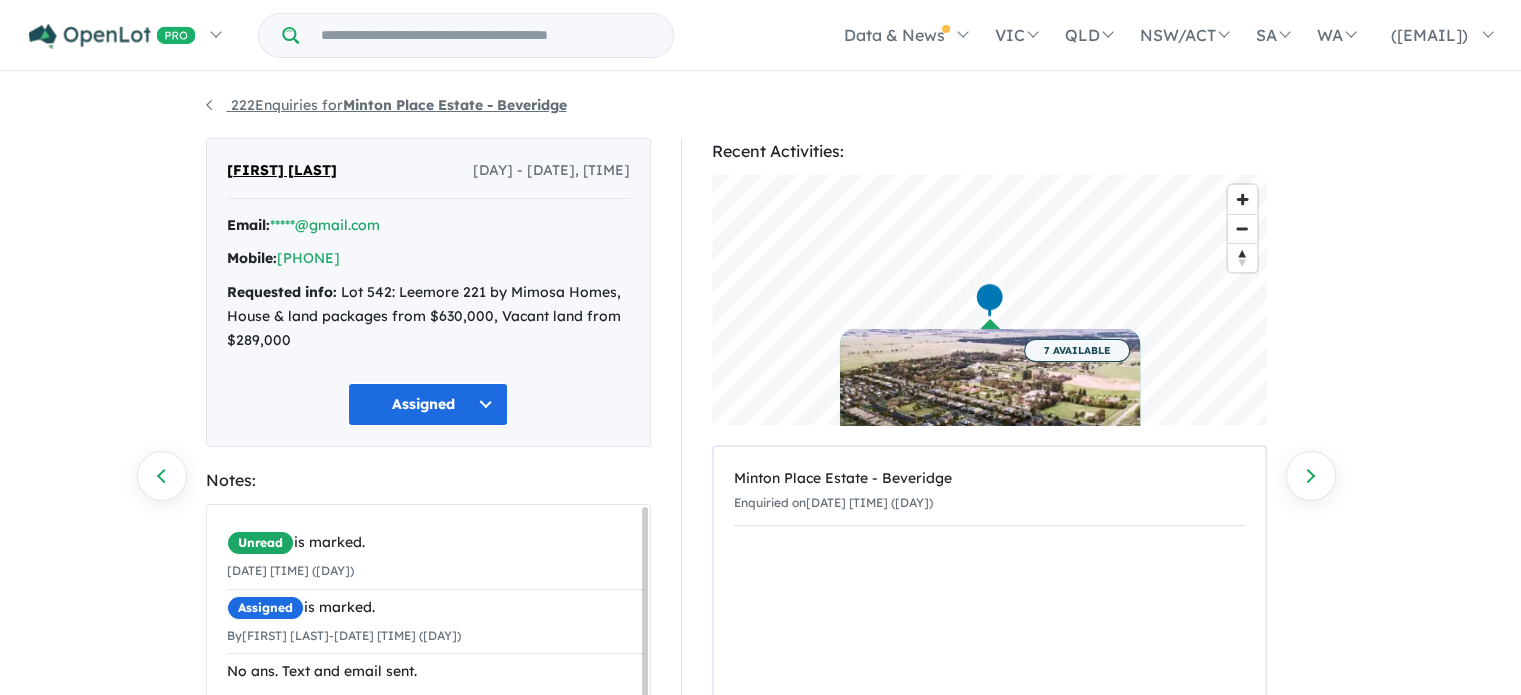 click on "[NUMBER] Enquiries for [LOCATION] - [CITY]" at bounding box center [386, 105] 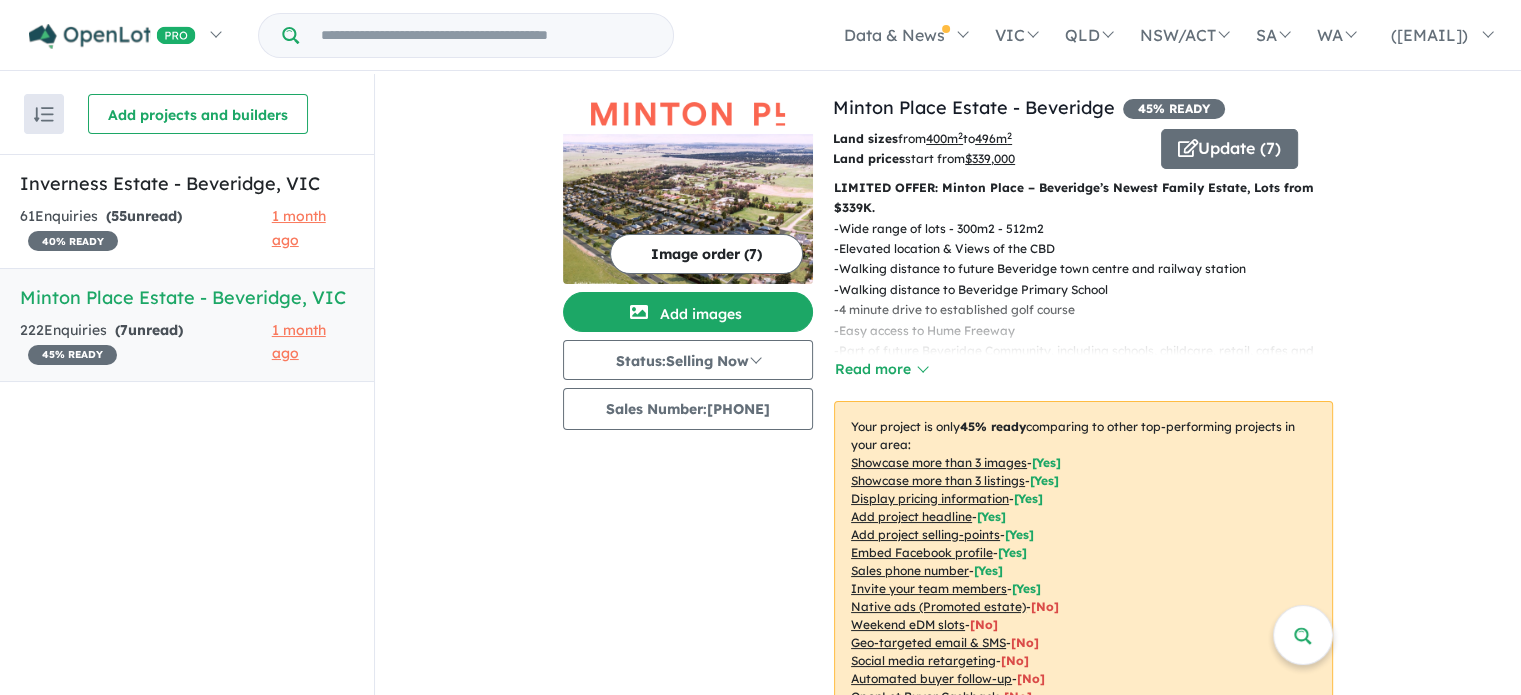 click on "Minton Place Estate - Beveridge, [STATE] 222 Enquiries (7 unread) 45 % READY 1 month ago" at bounding box center [187, 325] 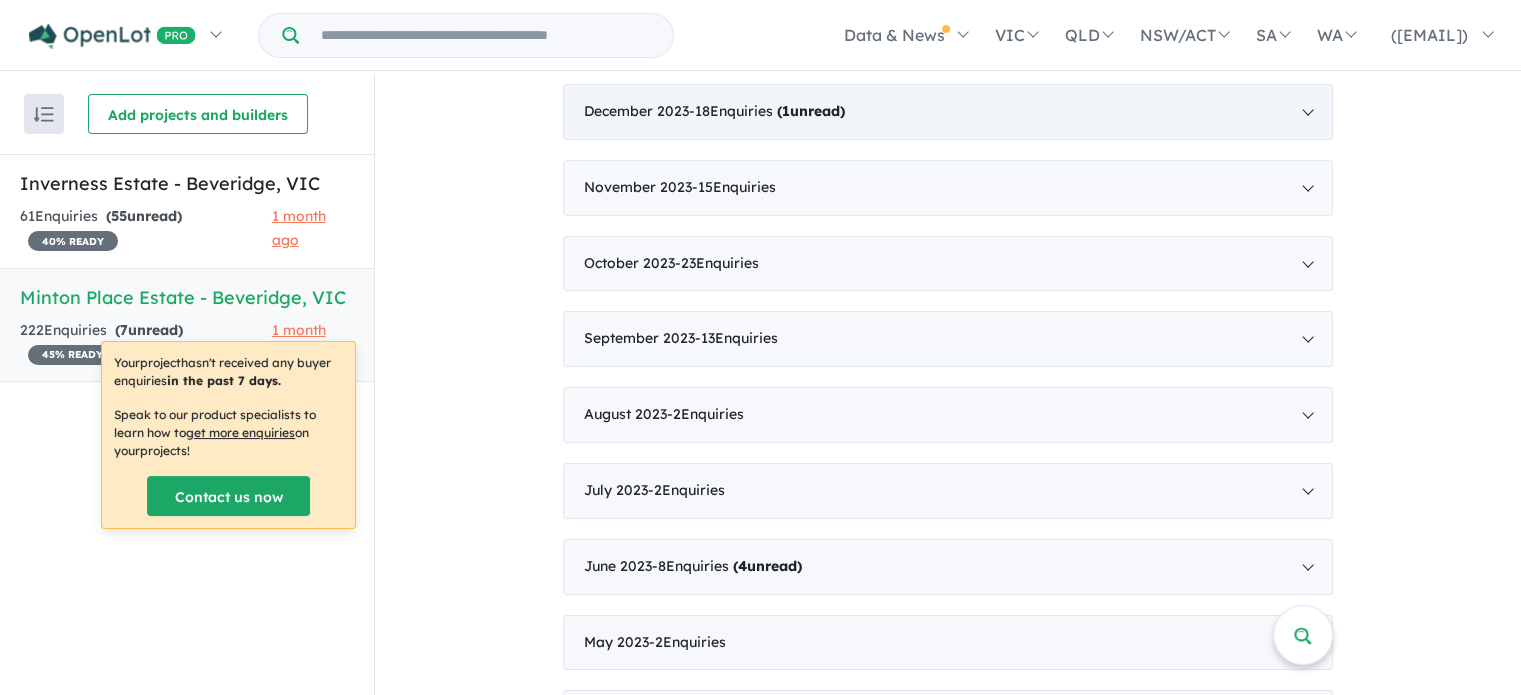 click on "[MONTH] [YEAR] - [NUMBER] Enquir ies   ([NUMBER] unread)" at bounding box center [948, 112] 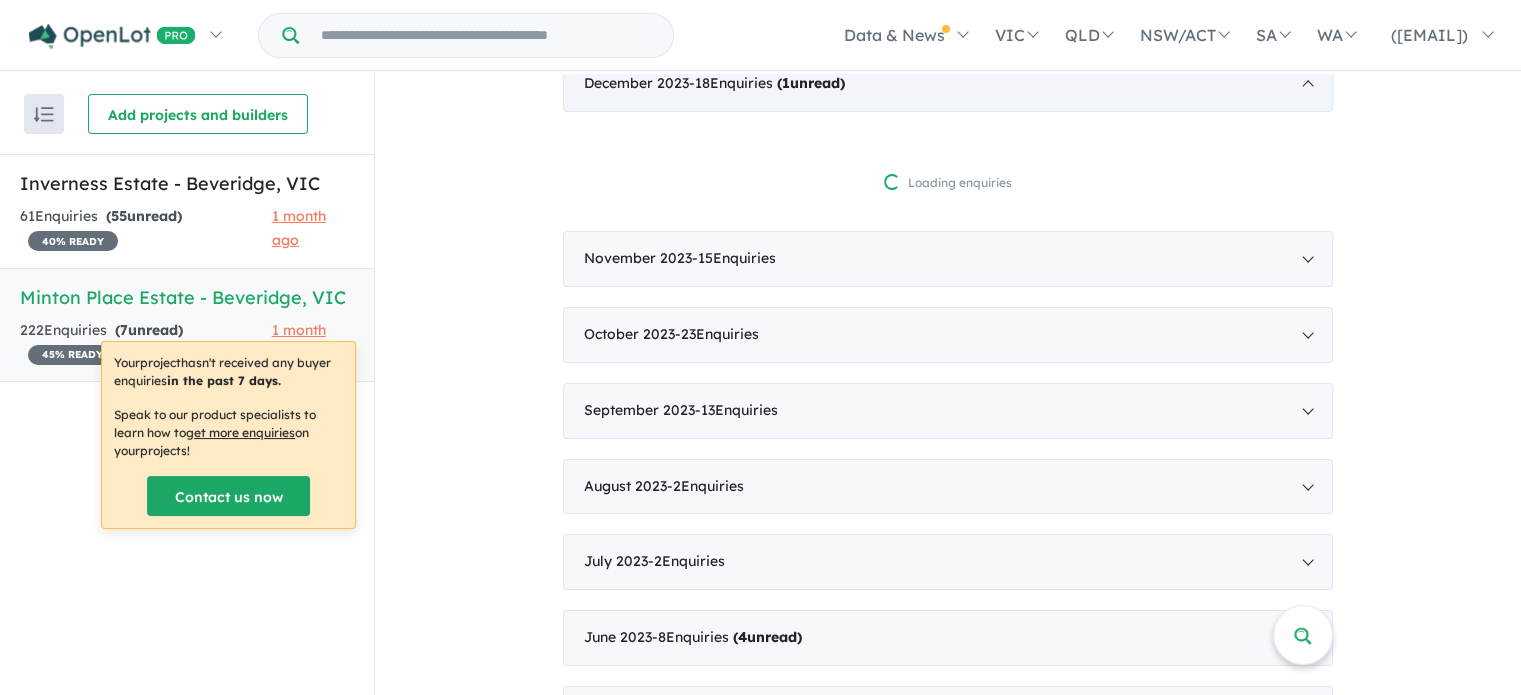 scroll, scrollTop: 1651, scrollLeft: 0, axis: vertical 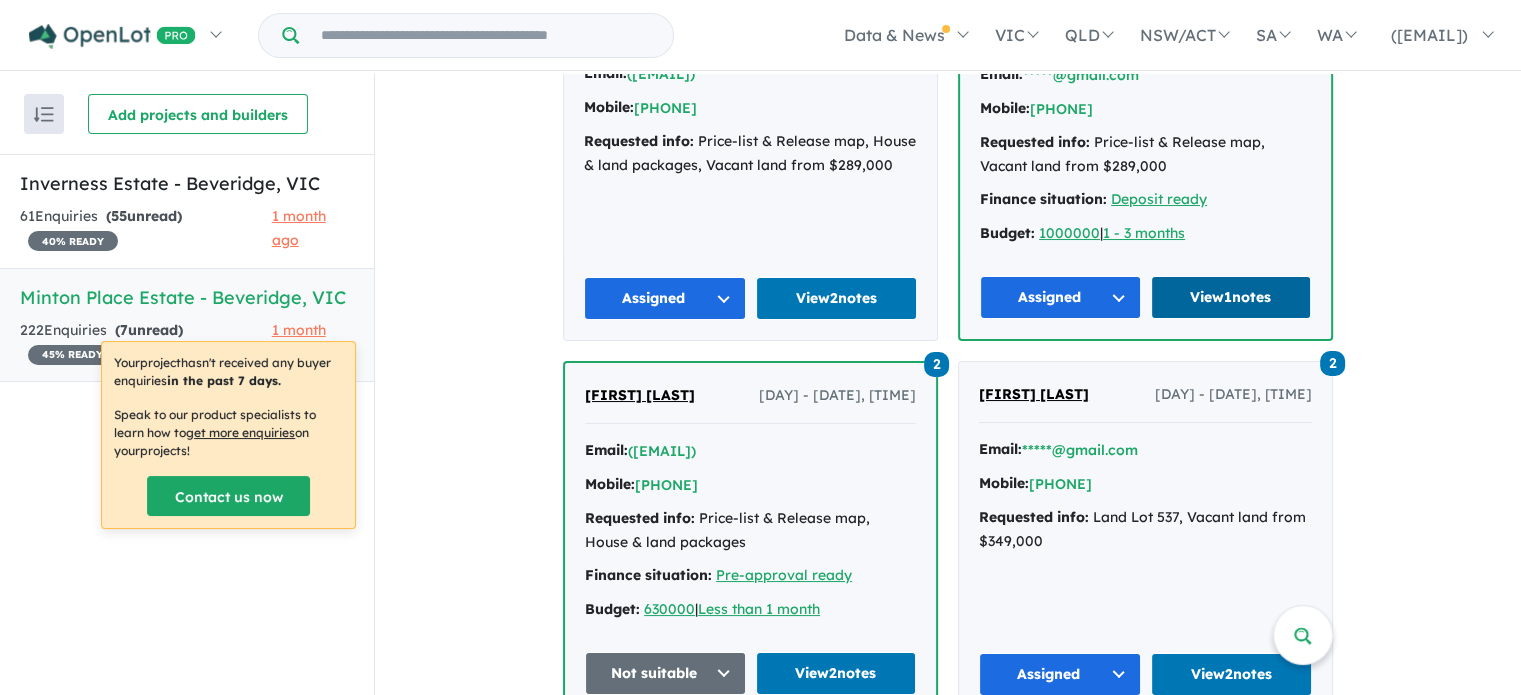 click on "View  1  notes" at bounding box center (1231, 297) 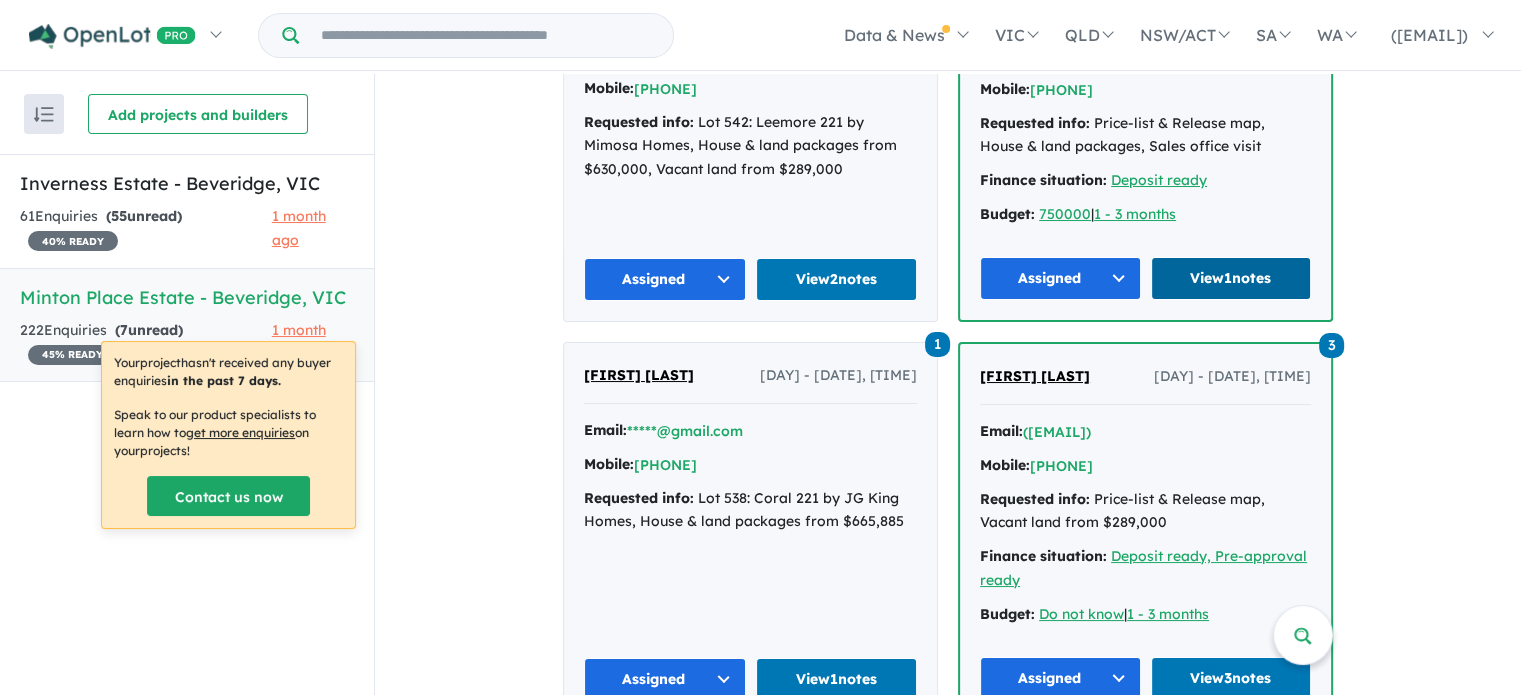 scroll, scrollTop: 3959, scrollLeft: 0, axis: vertical 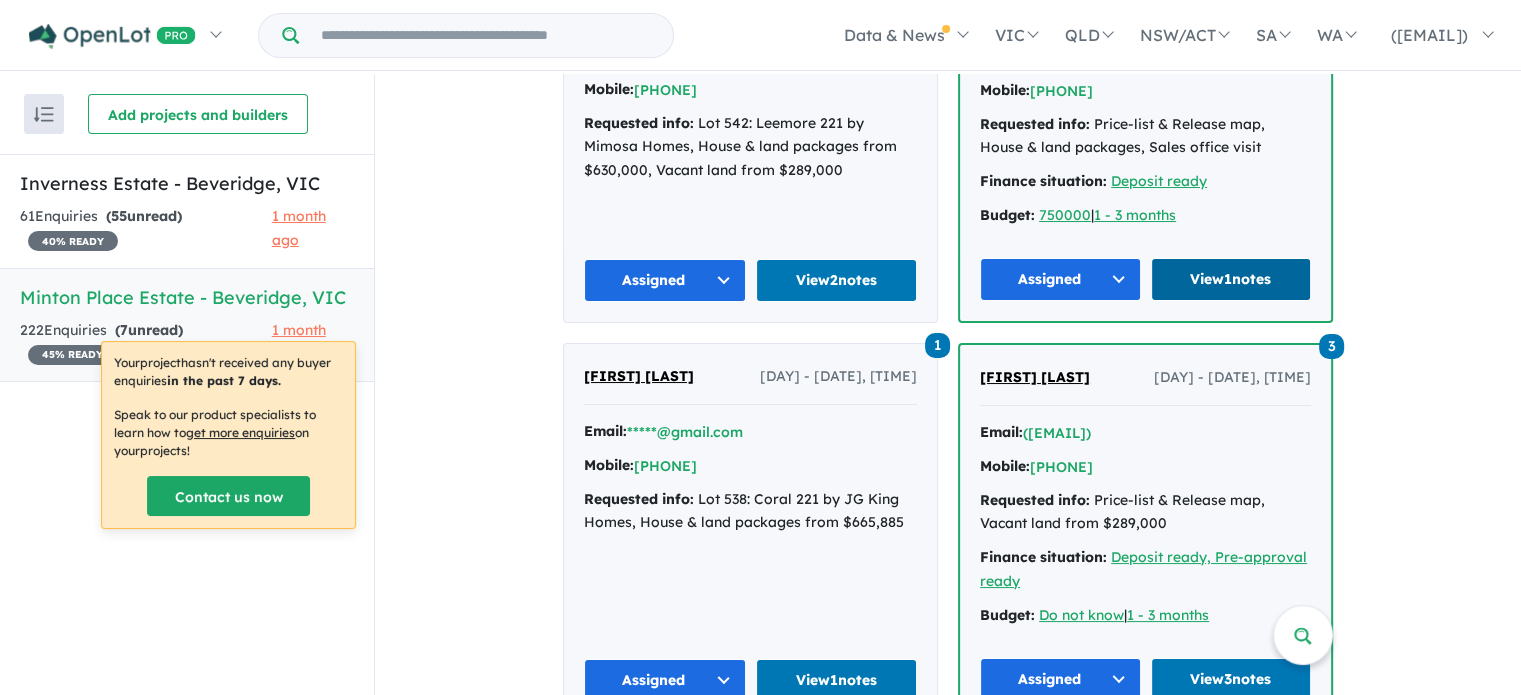 click on "View  1  notes" at bounding box center (1231, 279) 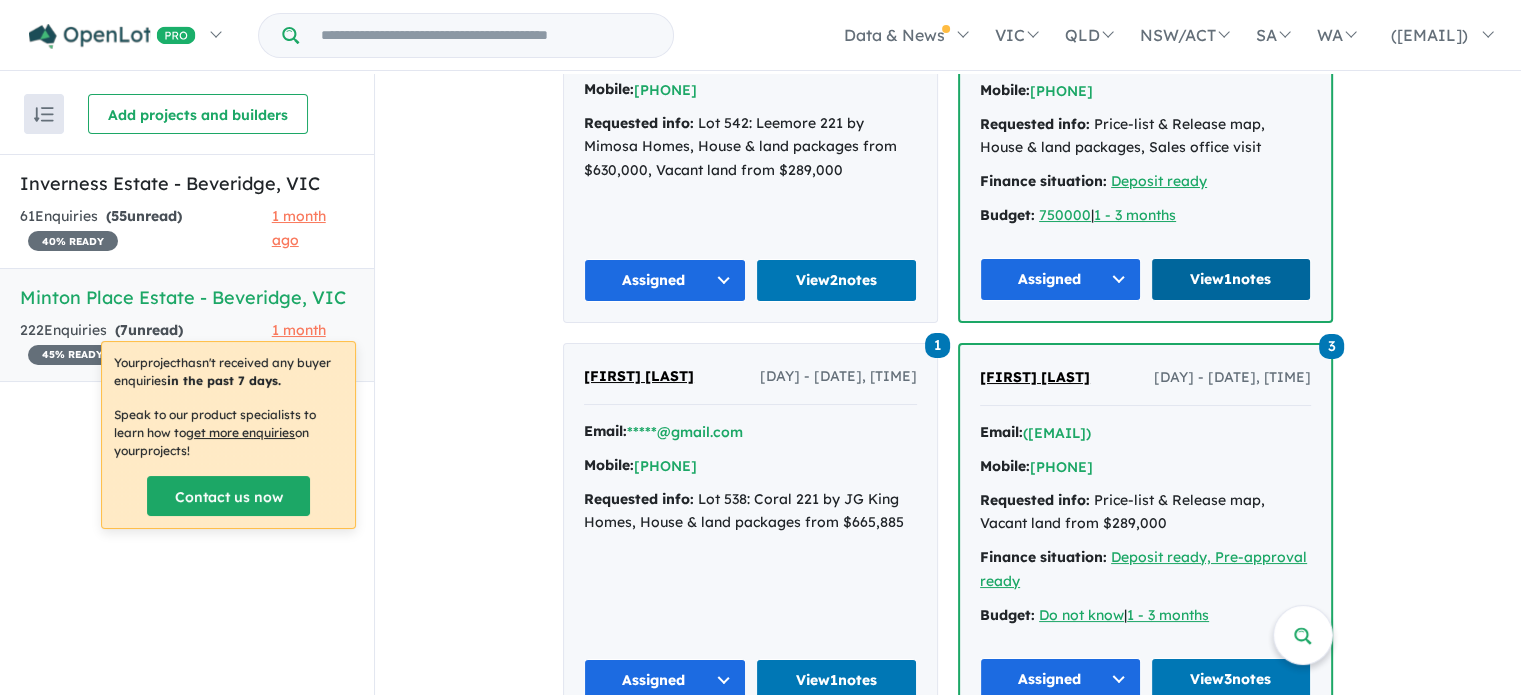 scroll, scrollTop: 3958, scrollLeft: 0, axis: vertical 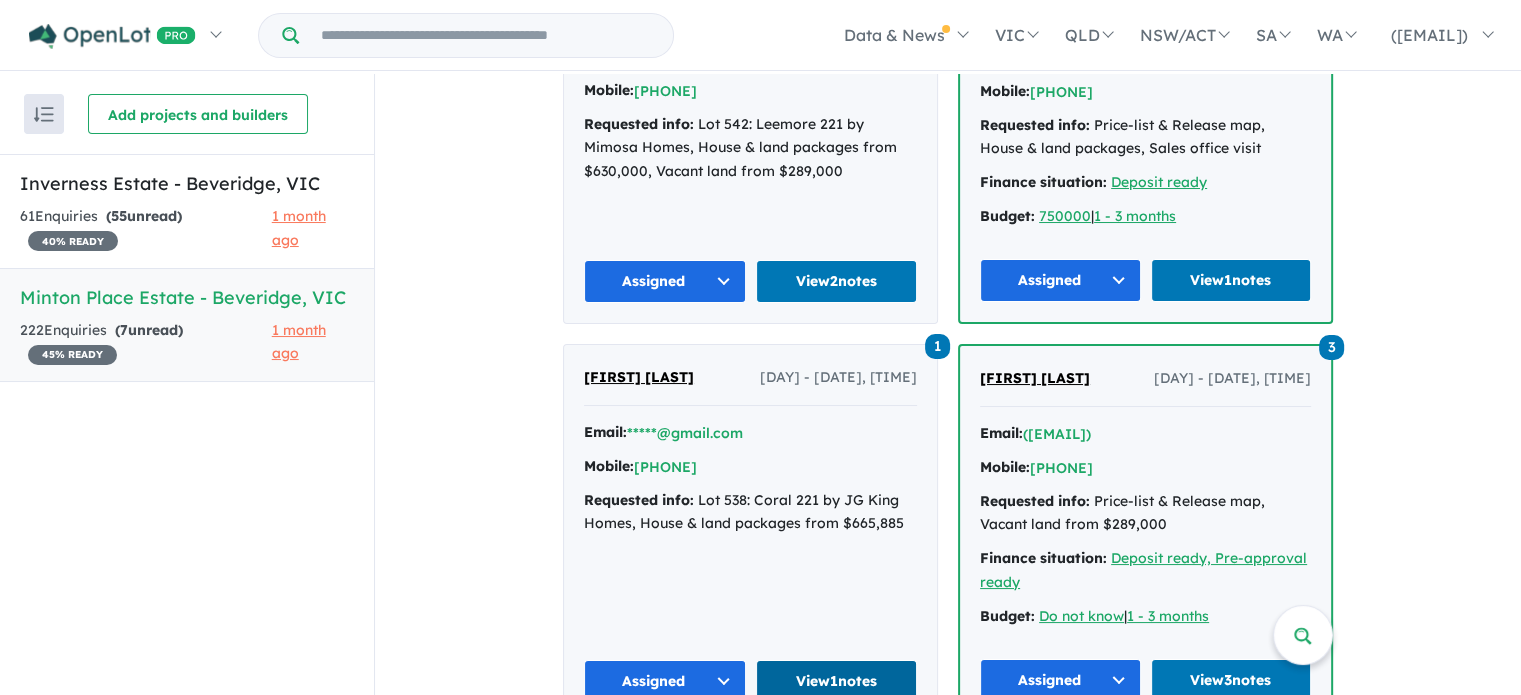 click on "View  1  notes" at bounding box center [837, 681] 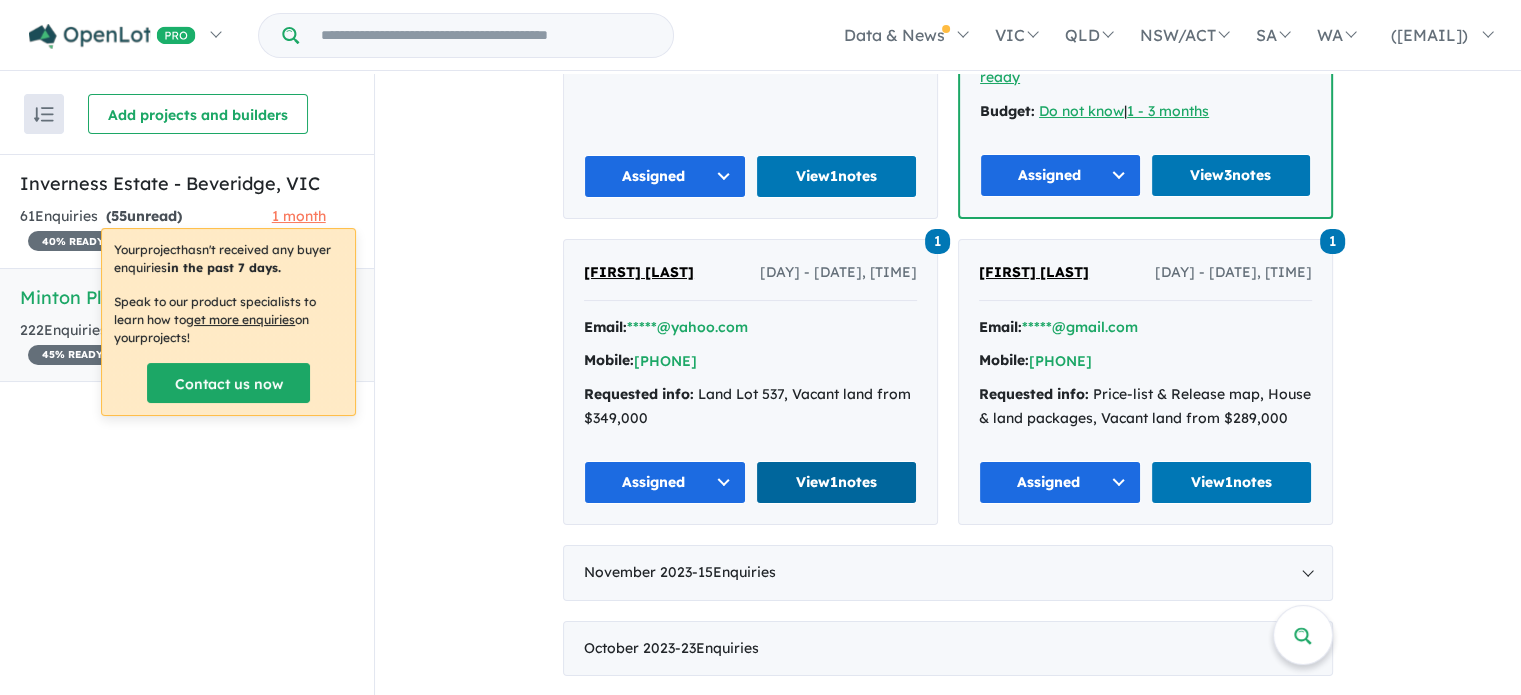 scroll, scrollTop: 4466, scrollLeft: 0, axis: vertical 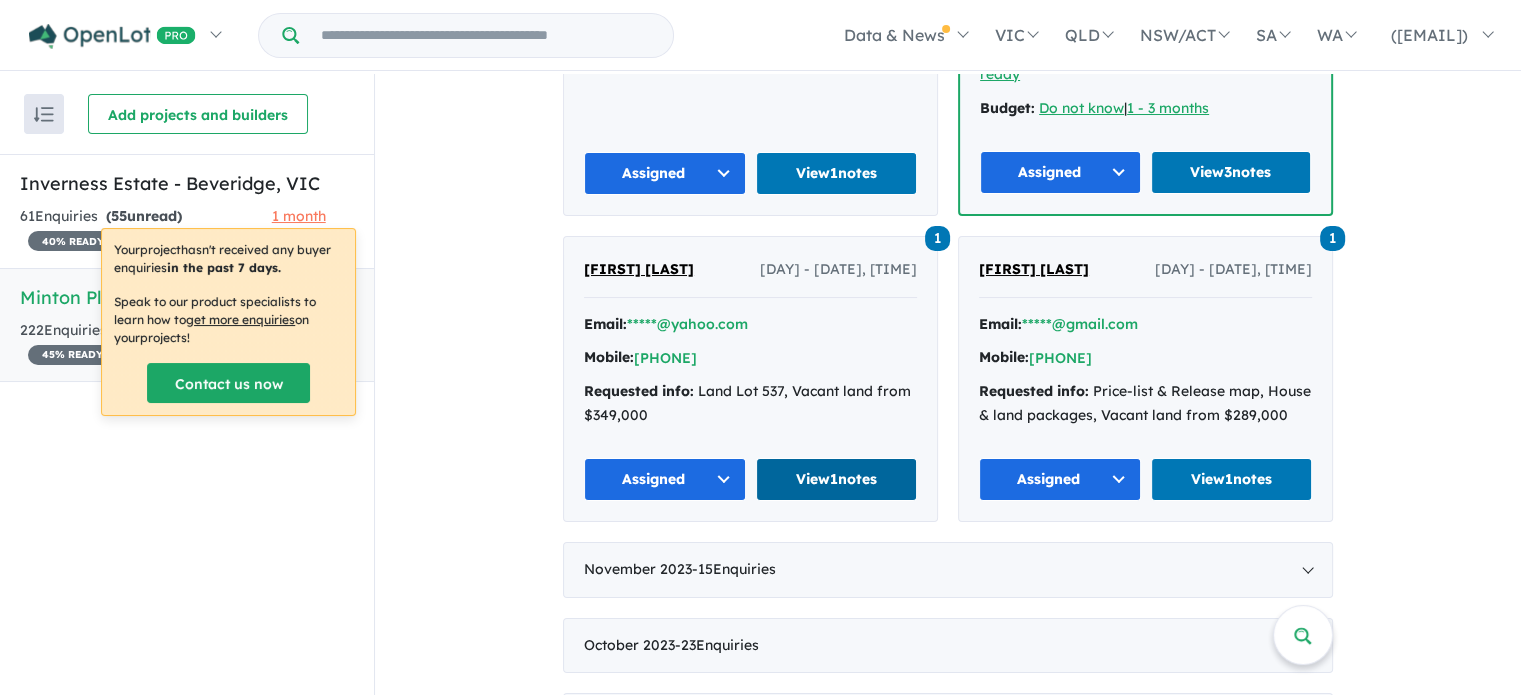 click on "View  1  notes" at bounding box center (837, 479) 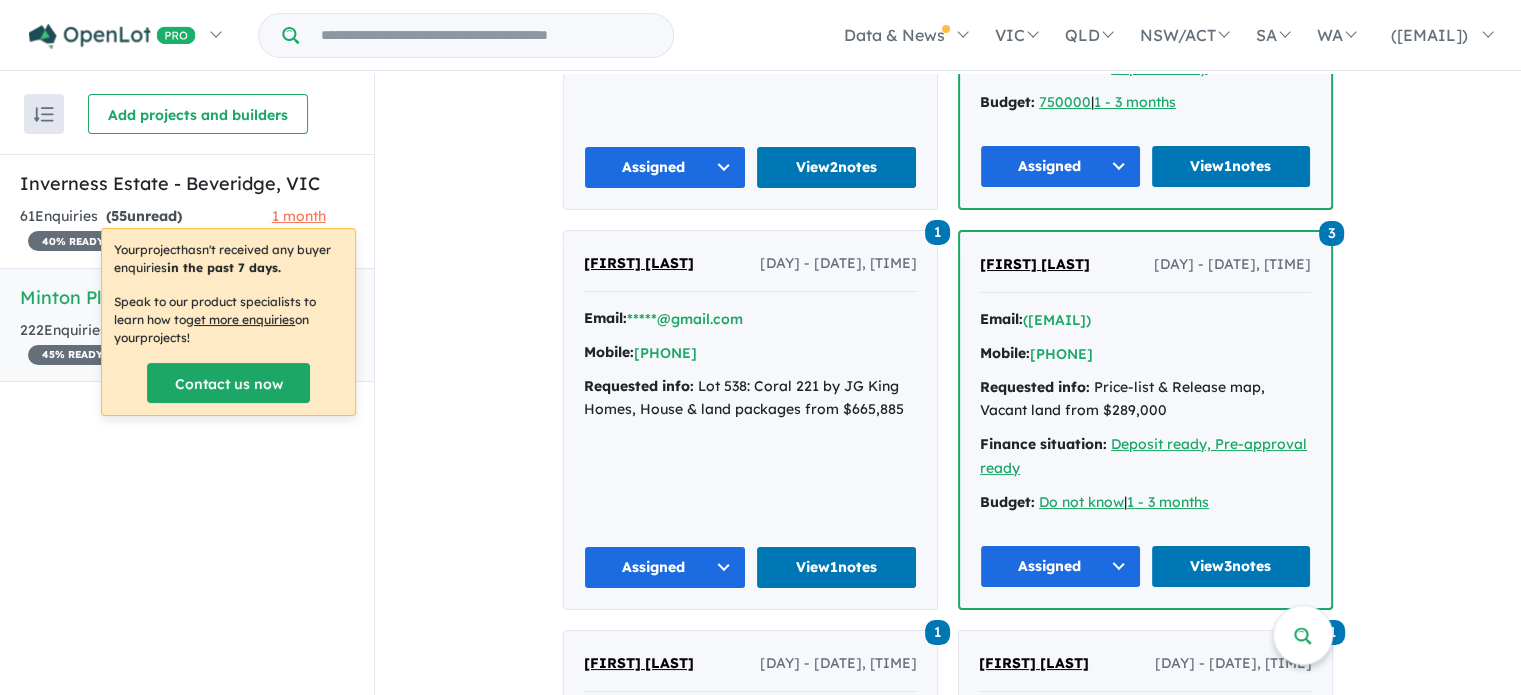scroll, scrollTop: 4070, scrollLeft: 0, axis: vertical 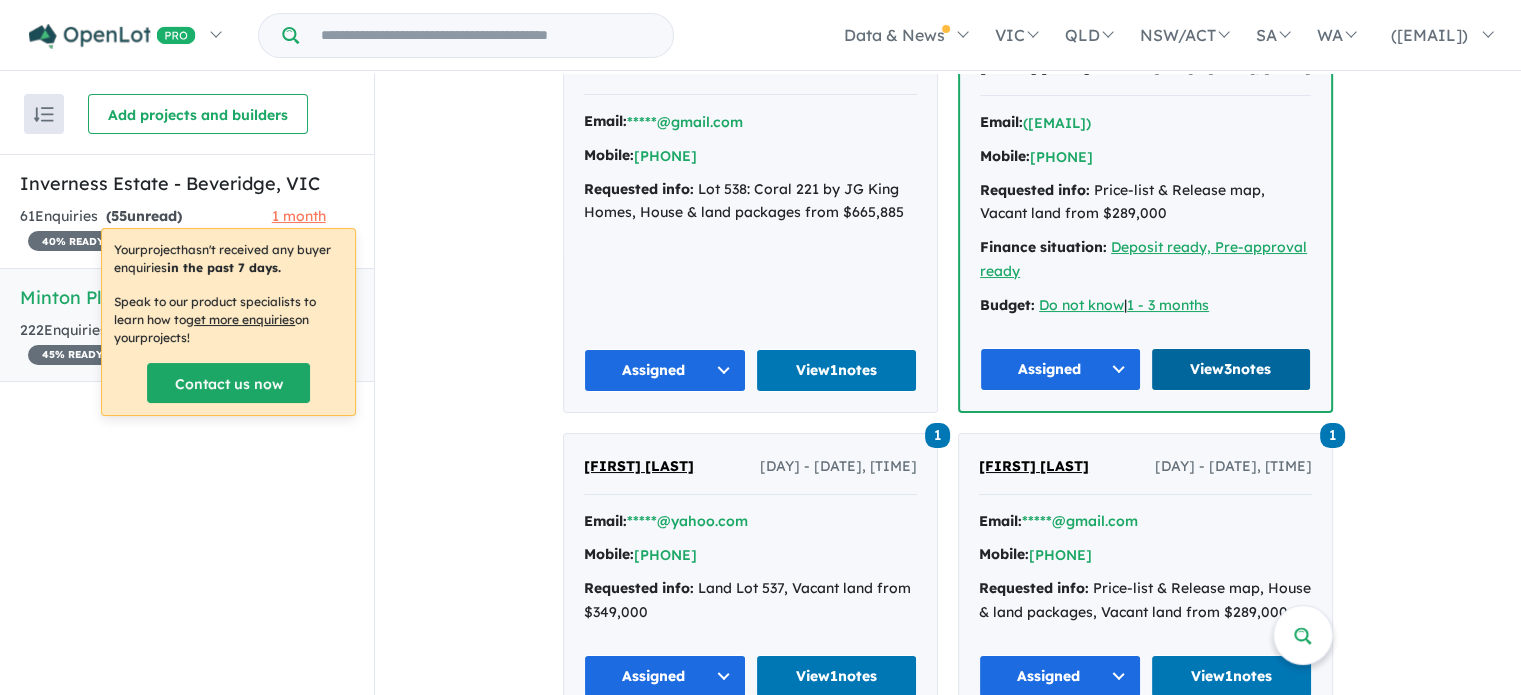 click on "View  3  notes" at bounding box center (1231, 369) 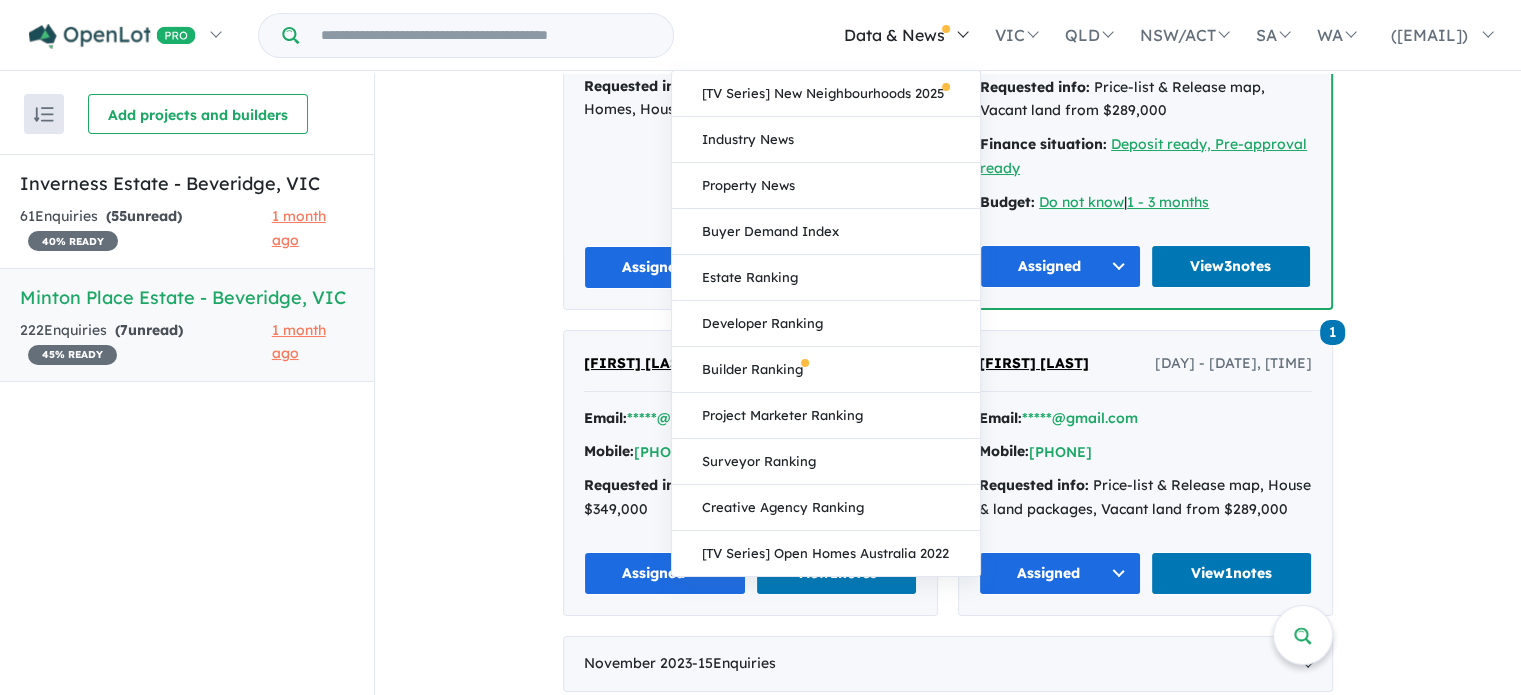 scroll, scrollTop: 4372, scrollLeft: 0, axis: vertical 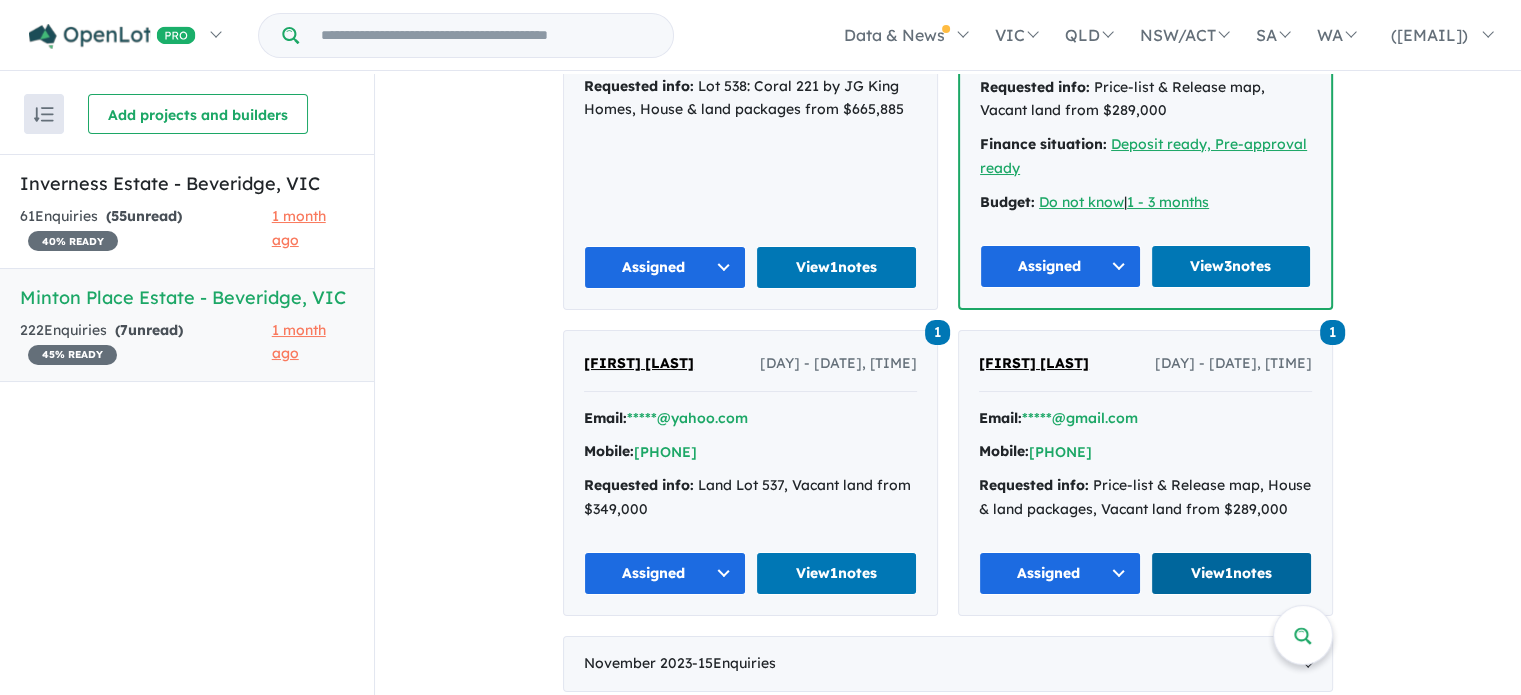 click on "View  1  notes" at bounding box center [1232, 573] 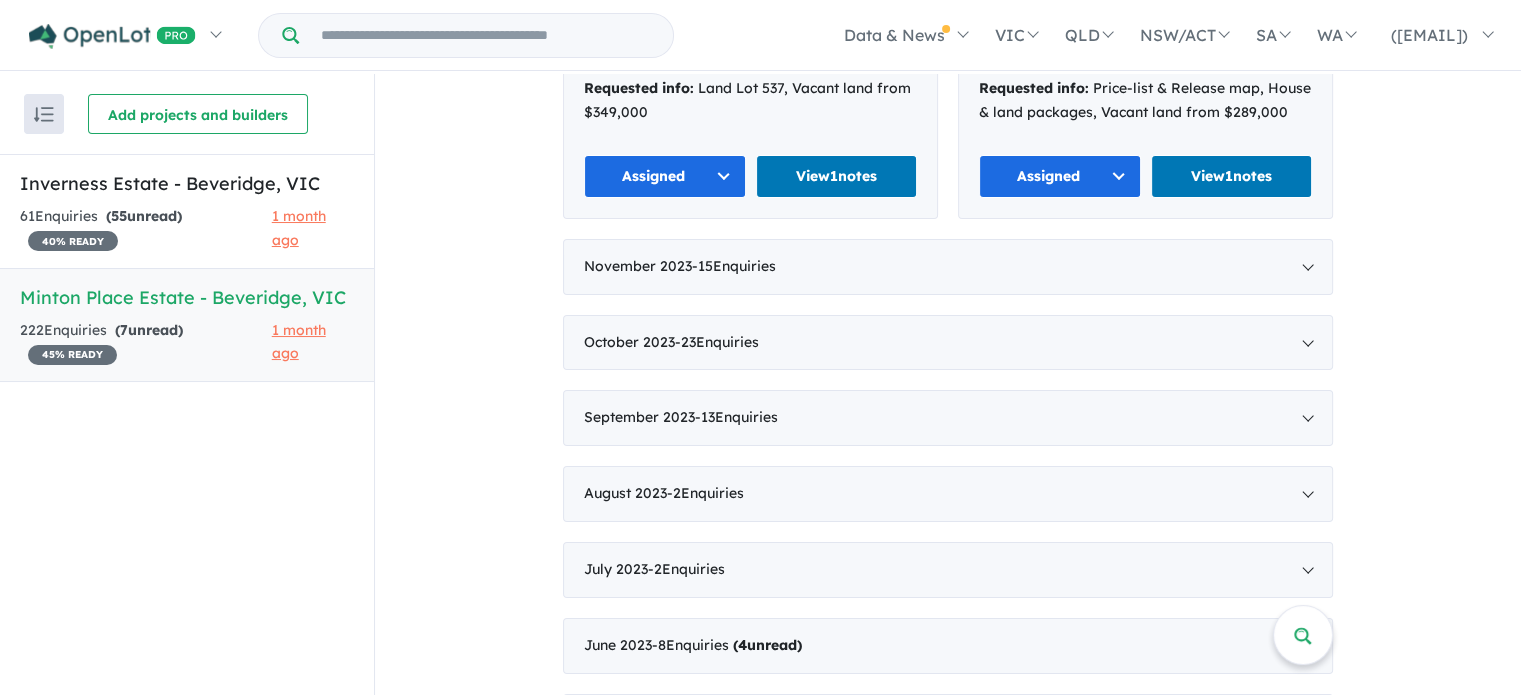 scroll, scrollTop: 4771, scrollLeft: 0, axis: vertical 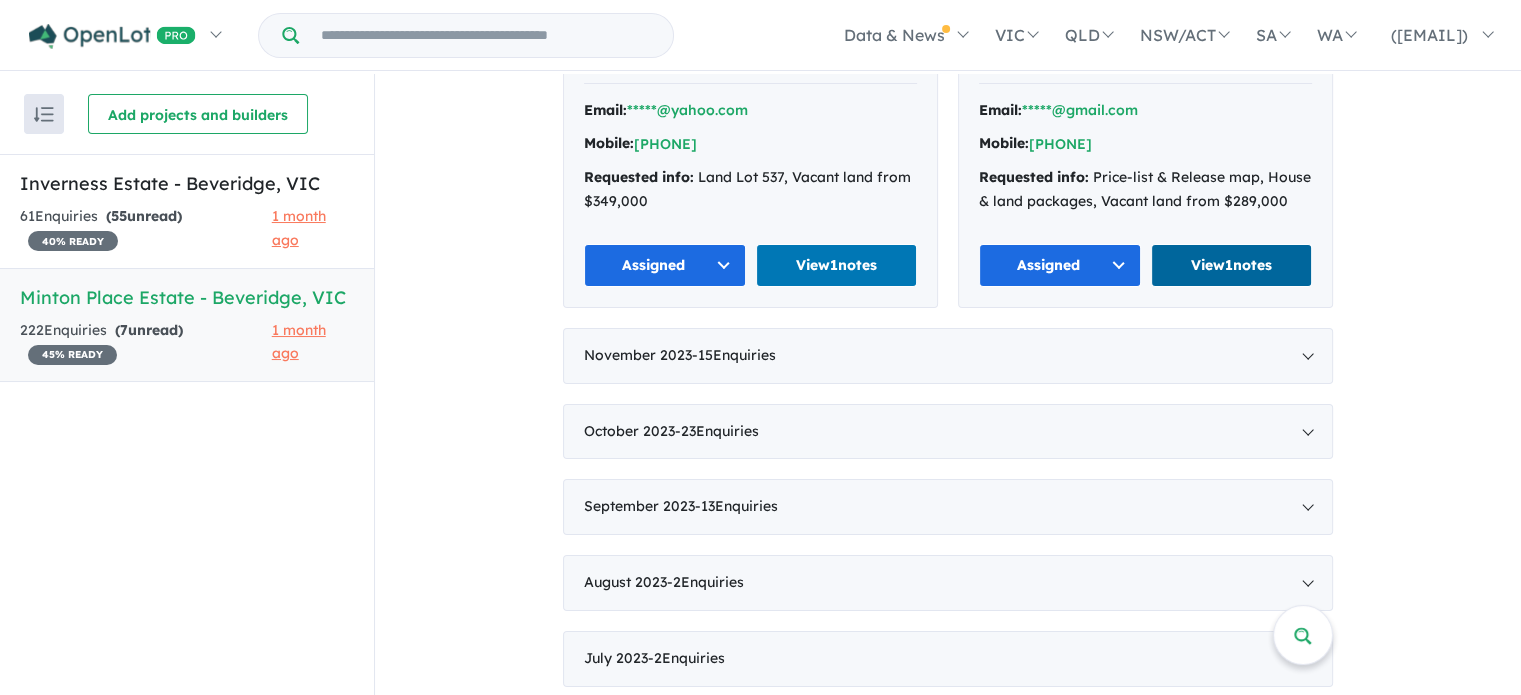 click on "View  1  notes" at bounding box center (1232, 265) 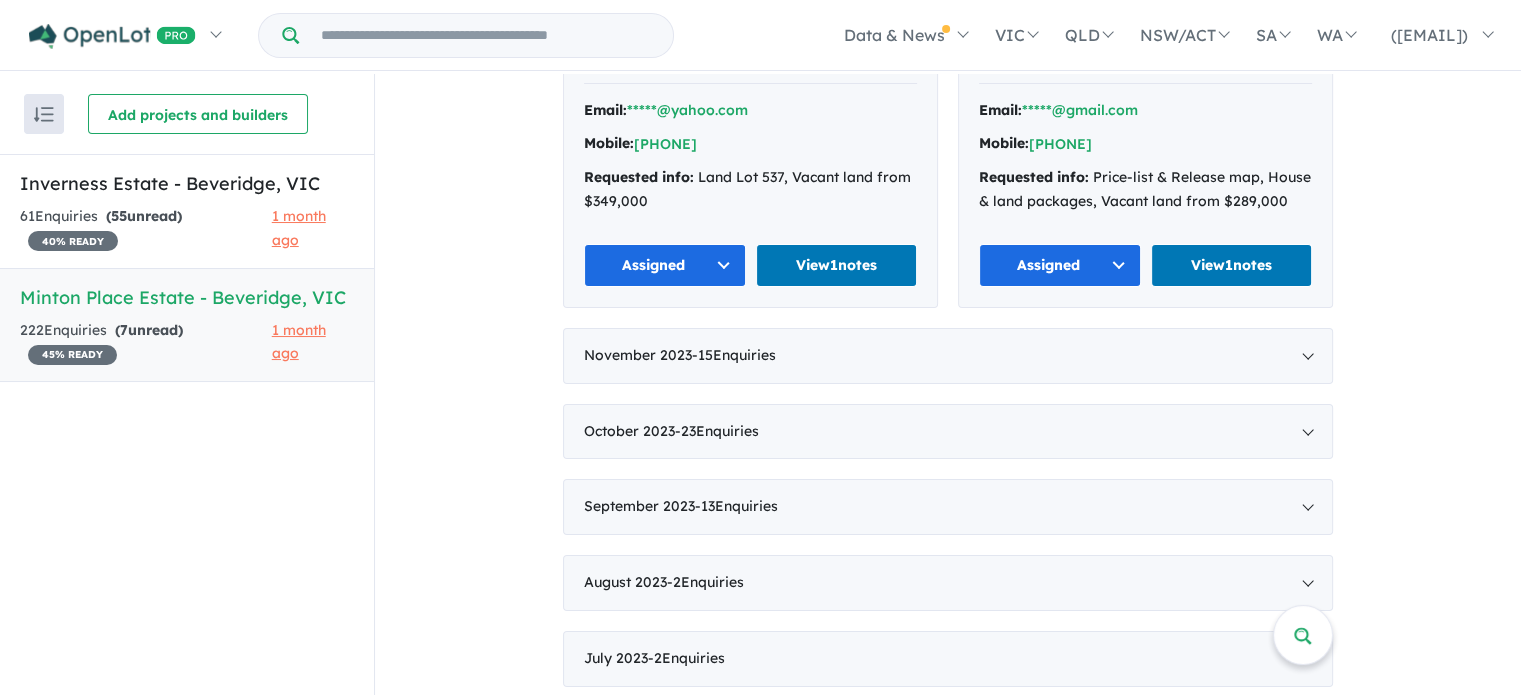 click on "November 2023  -  15  Enquir ies   ( 0  unread)  Loading enquiries" at bounding box center [948, 356] 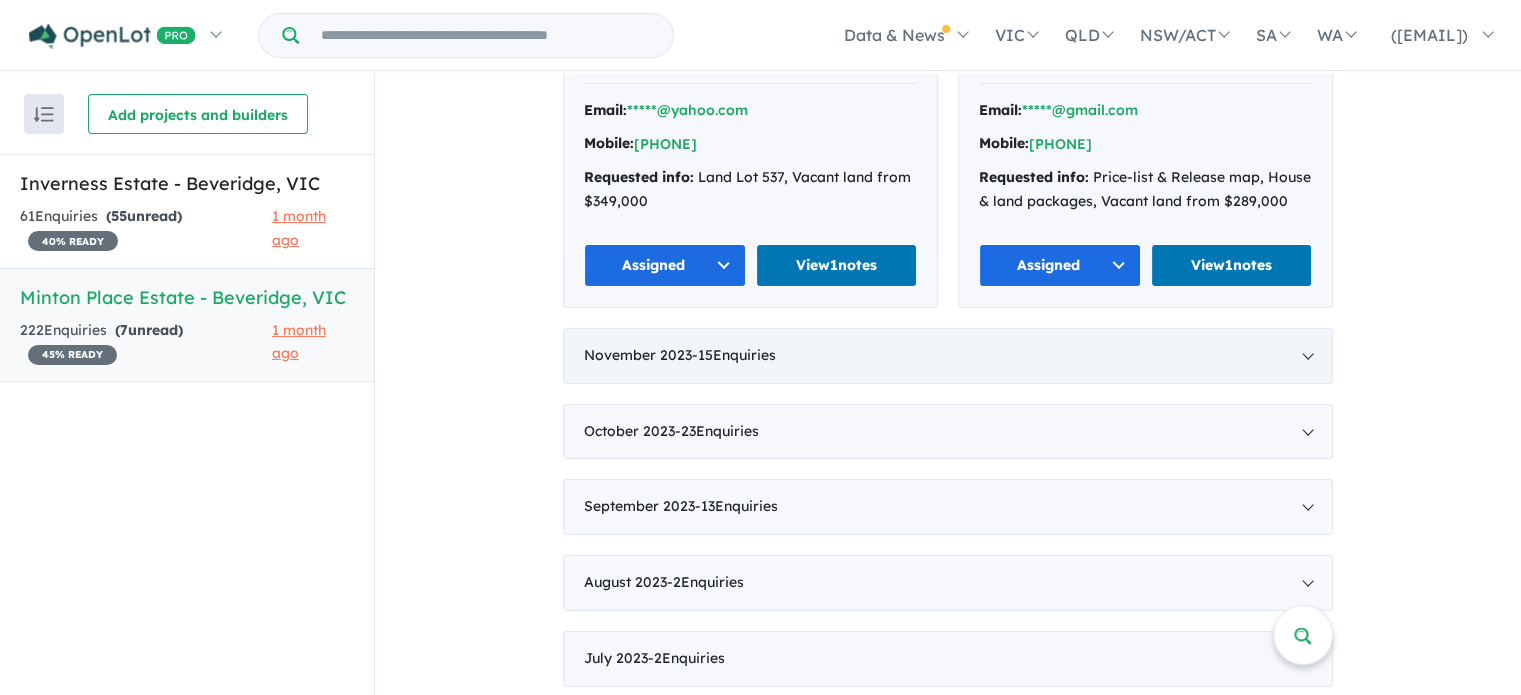 click on "November 2023  -  15  Enquir ies   ( 0  unread)" at bounding box center [948, 356] 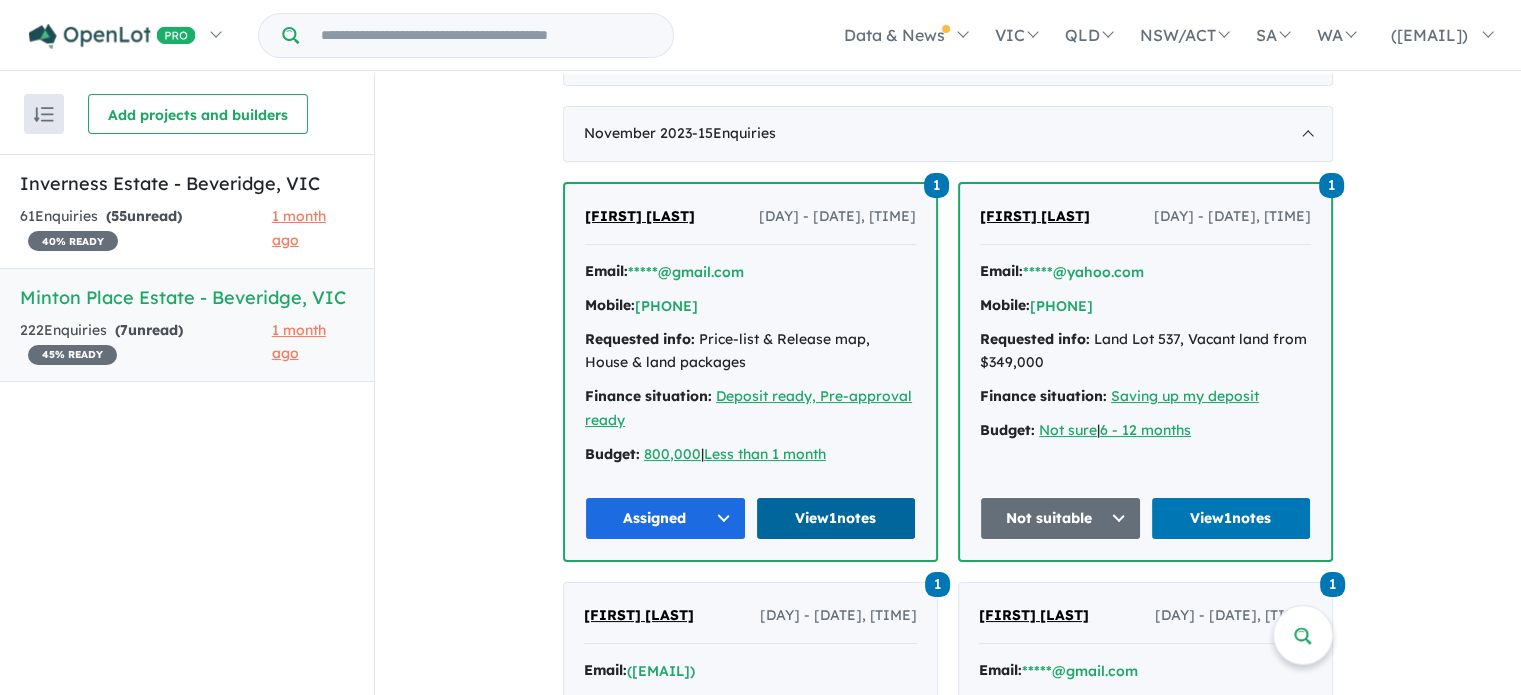 scroll, scrollTop: 1708, scrollLeft: 0, axis: vertical 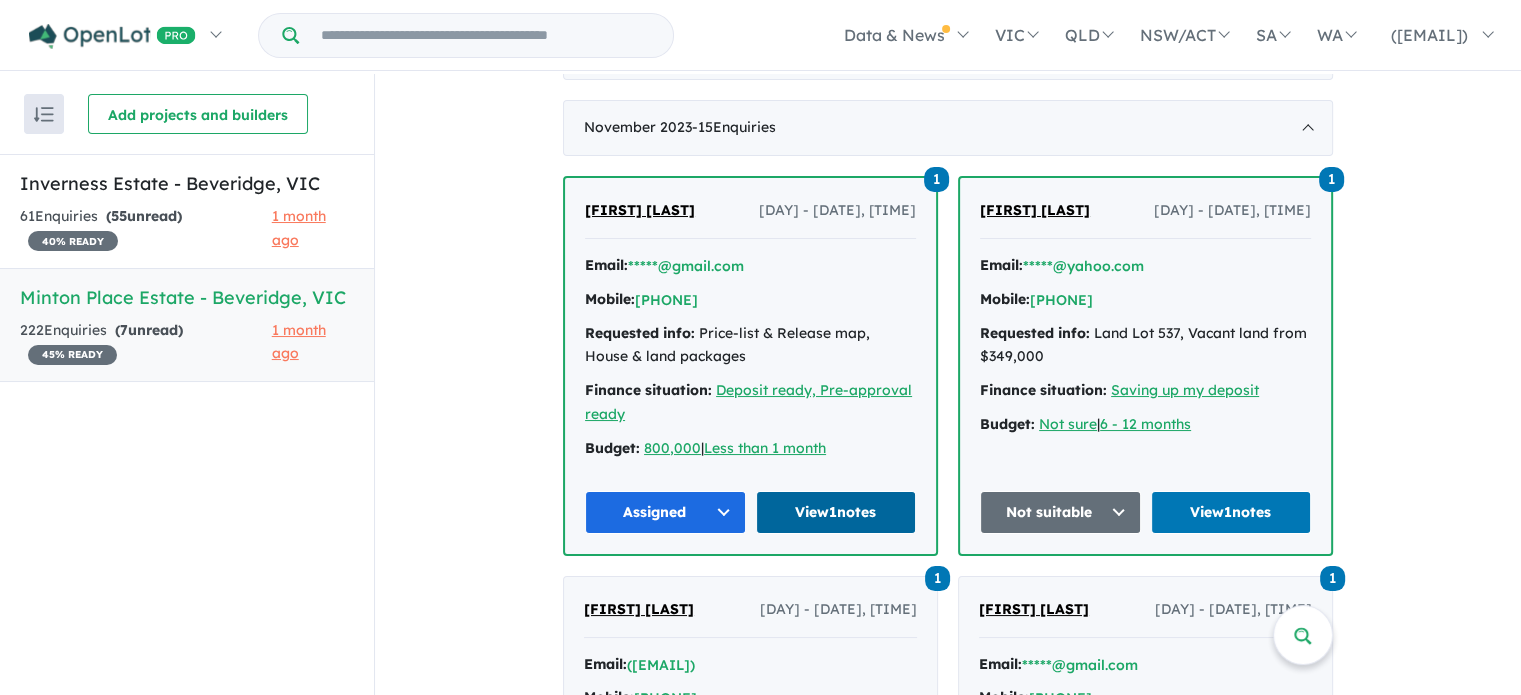 click on "View  1  notes" at bounding box center (836, 512) 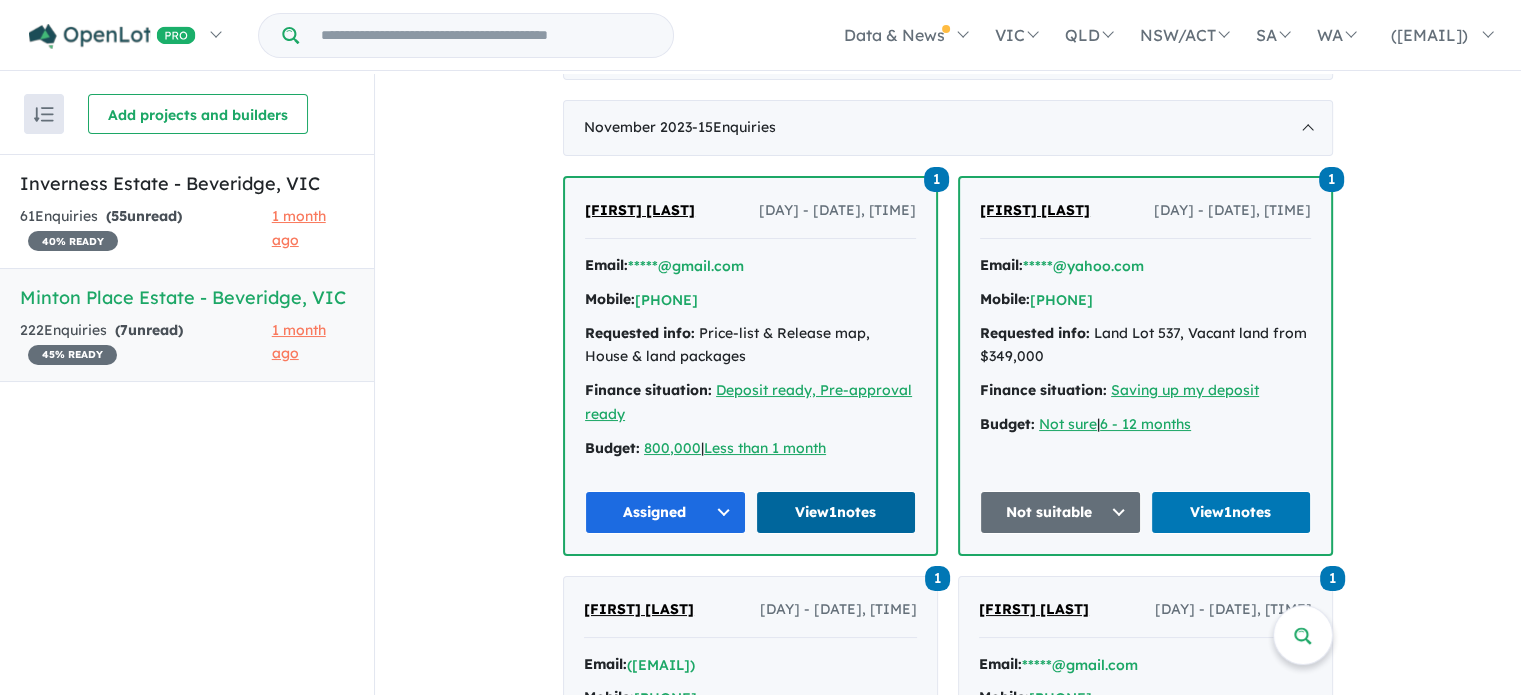 scroll, scrollTop: 1708, scrollLeft: 0, axis: vertical 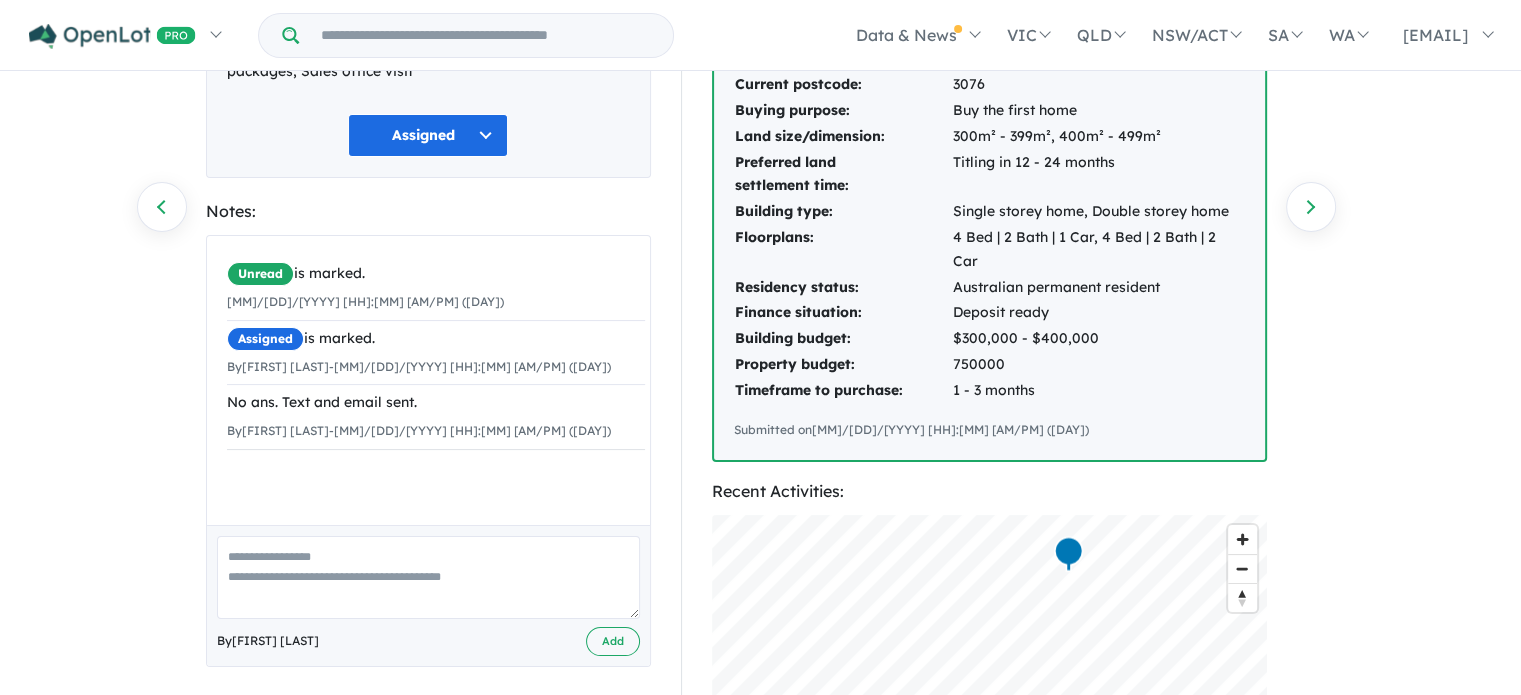 click at bounding box center [428, 577] 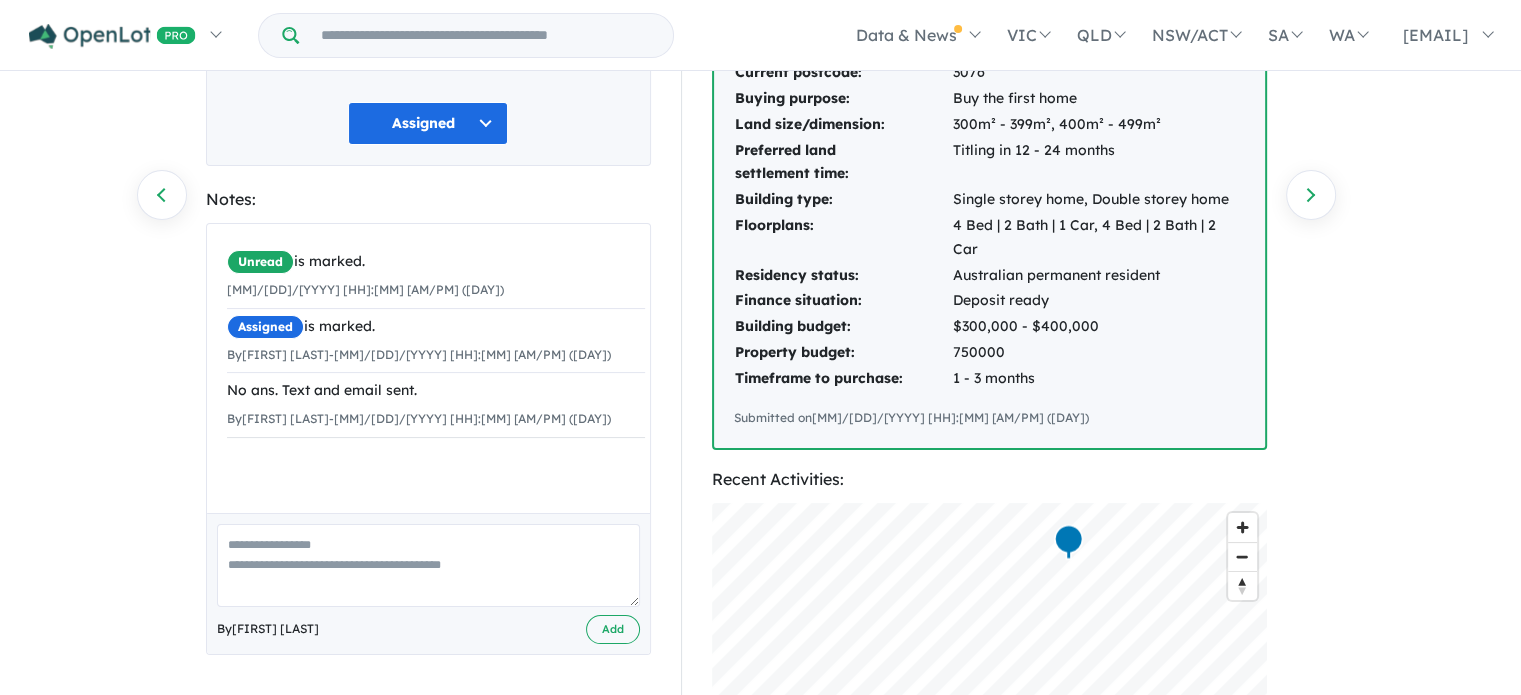 scroll, scrollTop: 282, scrollLeft: 0, axis: vertical 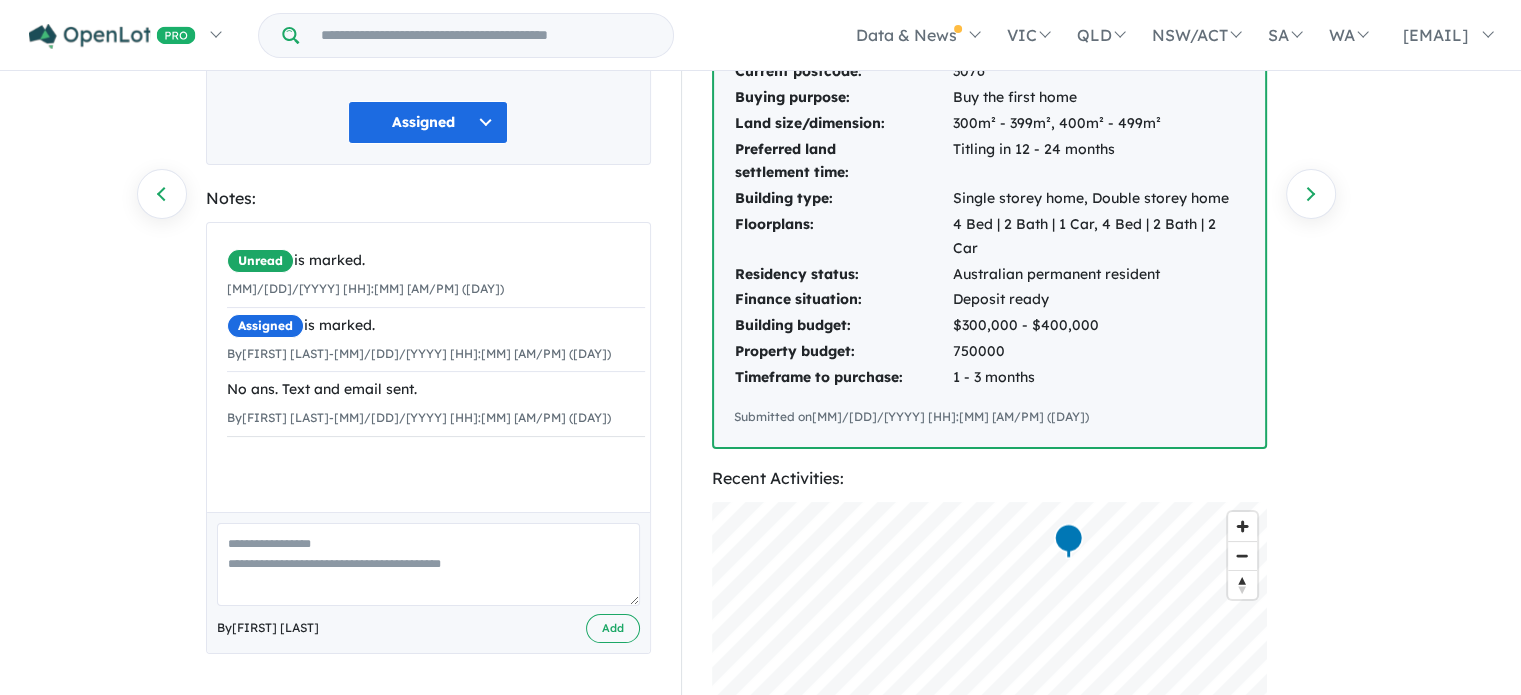paste on "**********" 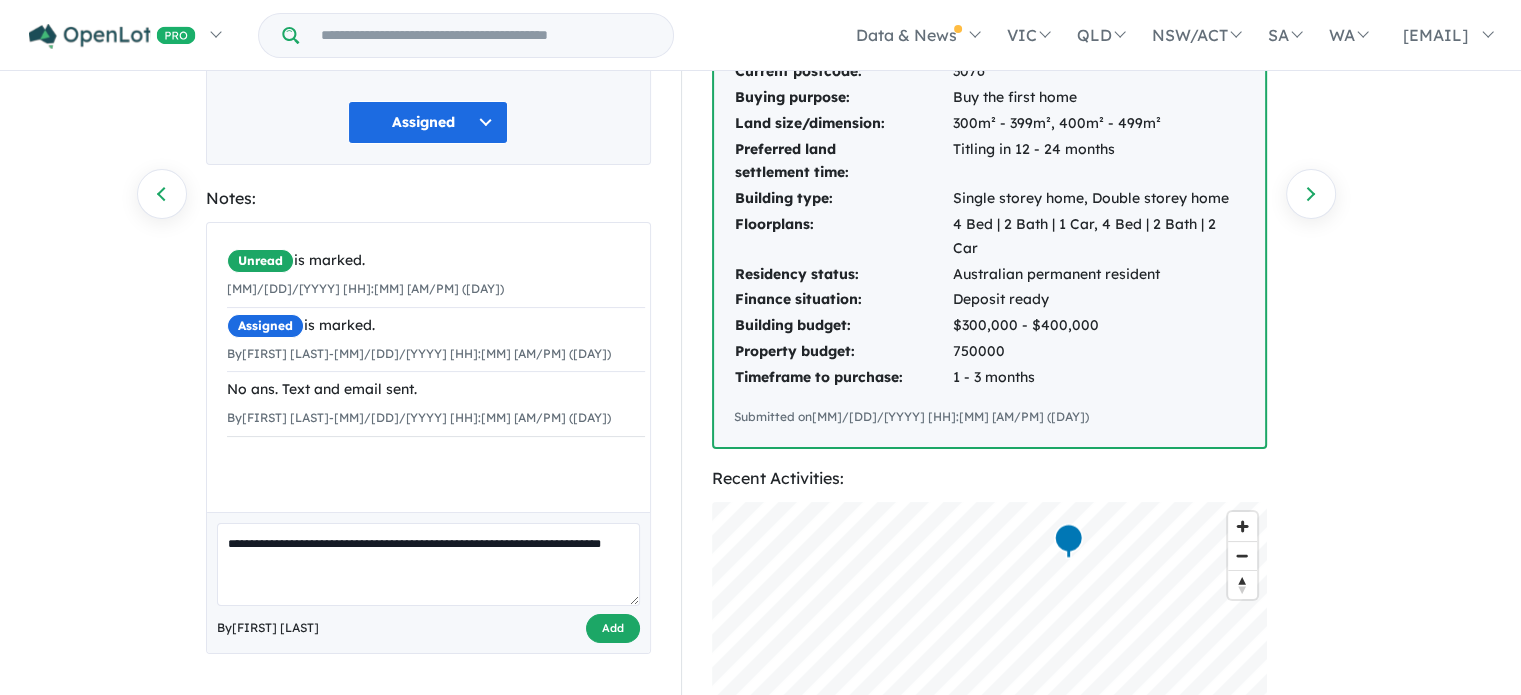 type on "**********" 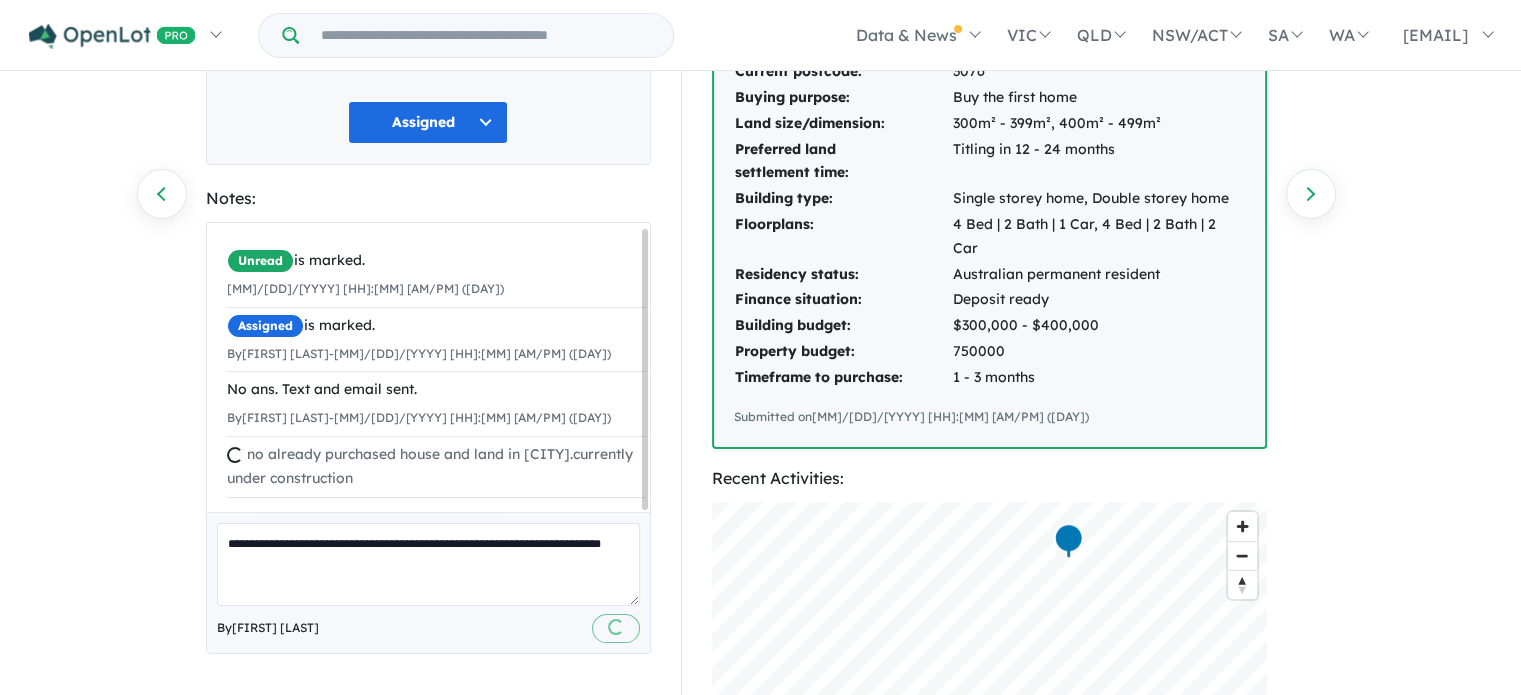 scroll, scrollTop: 0, scrollLeft: 0, axis: both 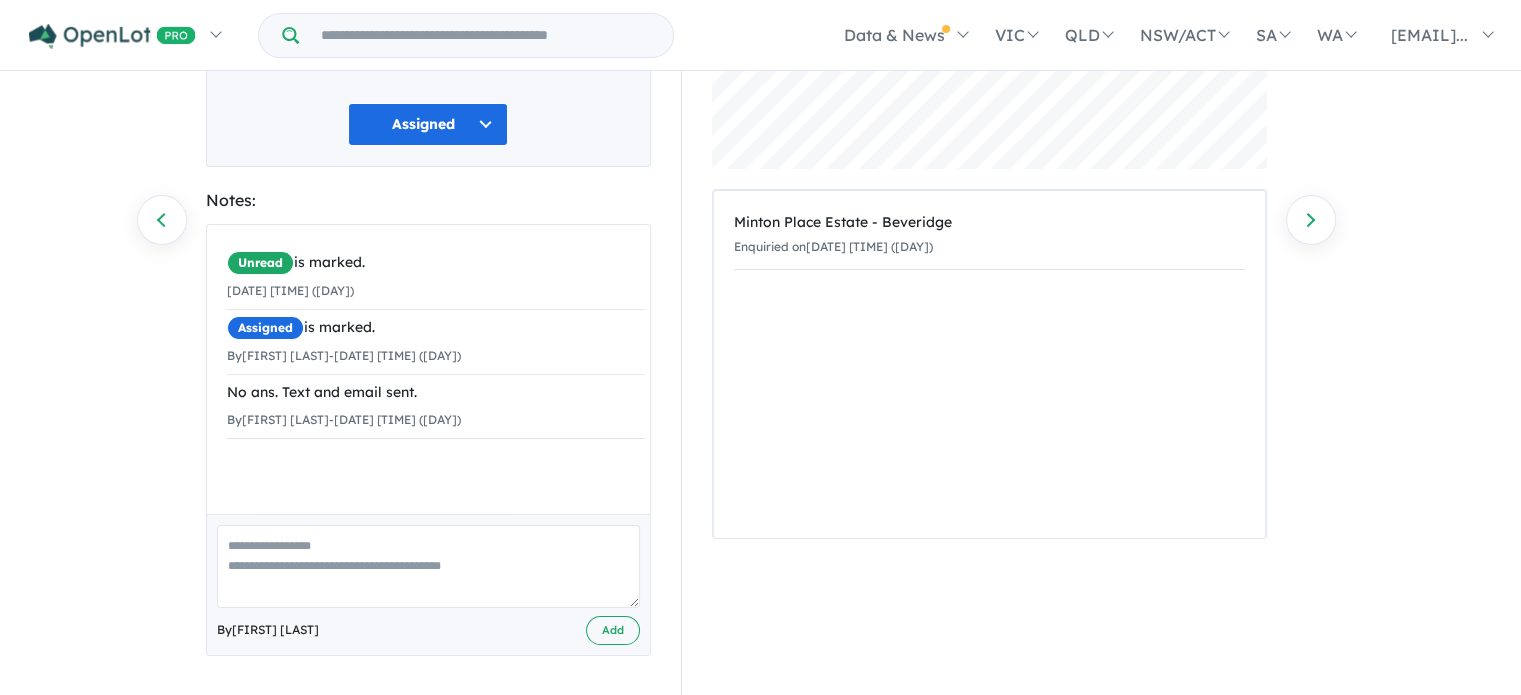 click at bounding box center [428, 566] 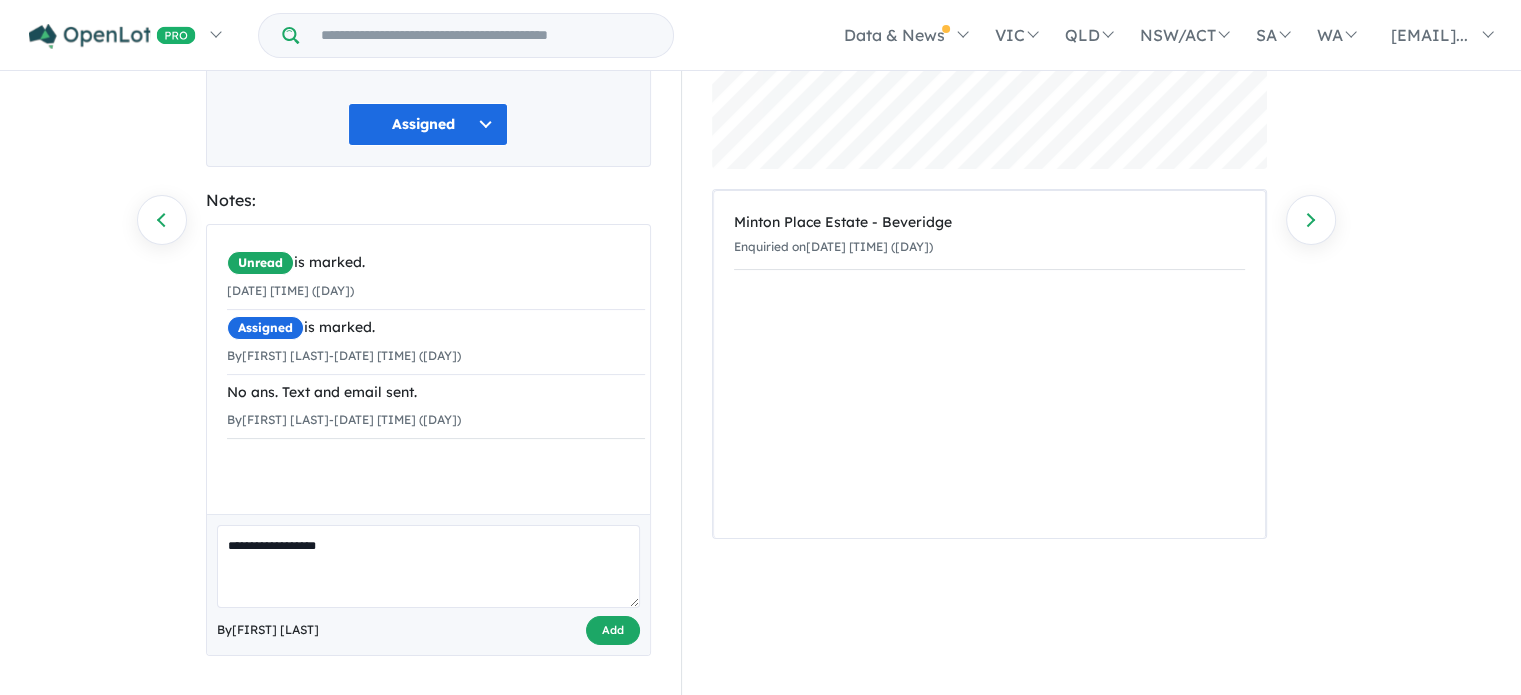 type on "**********" 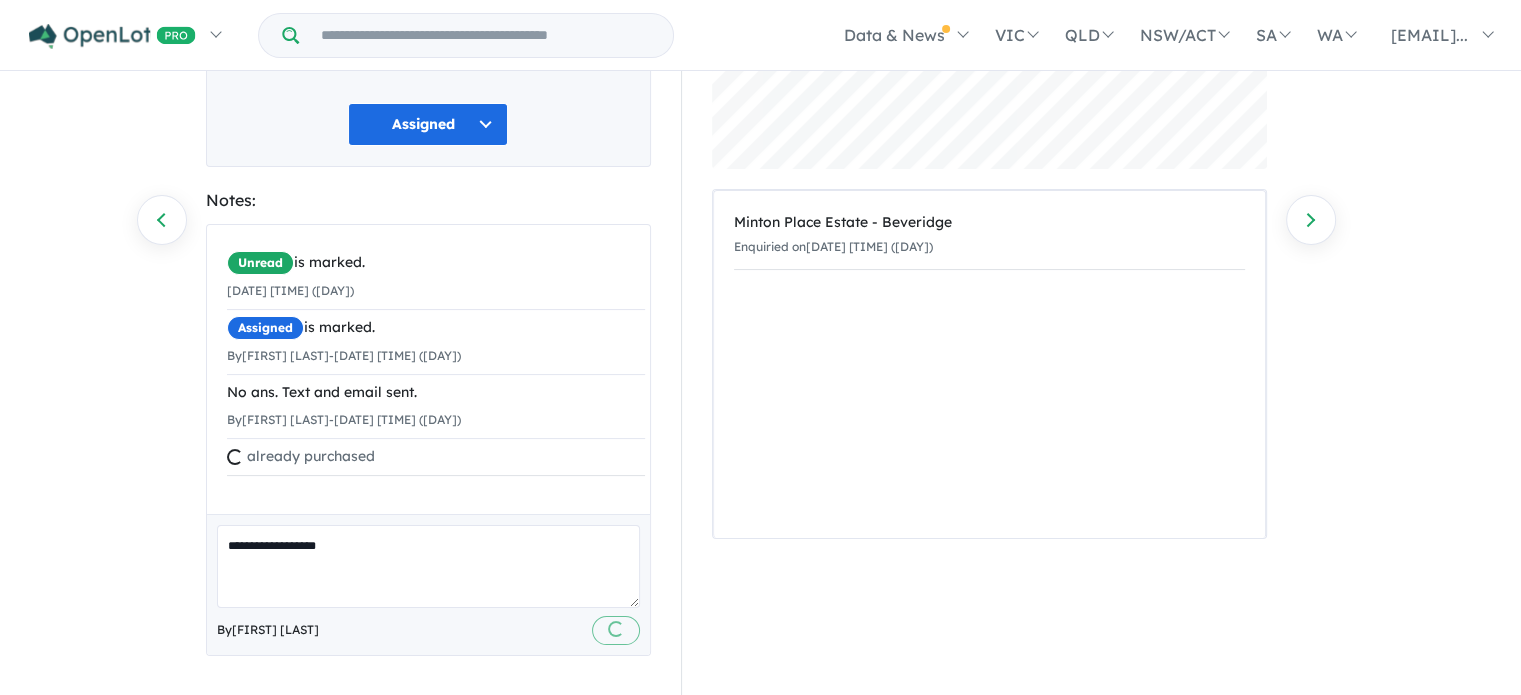 type 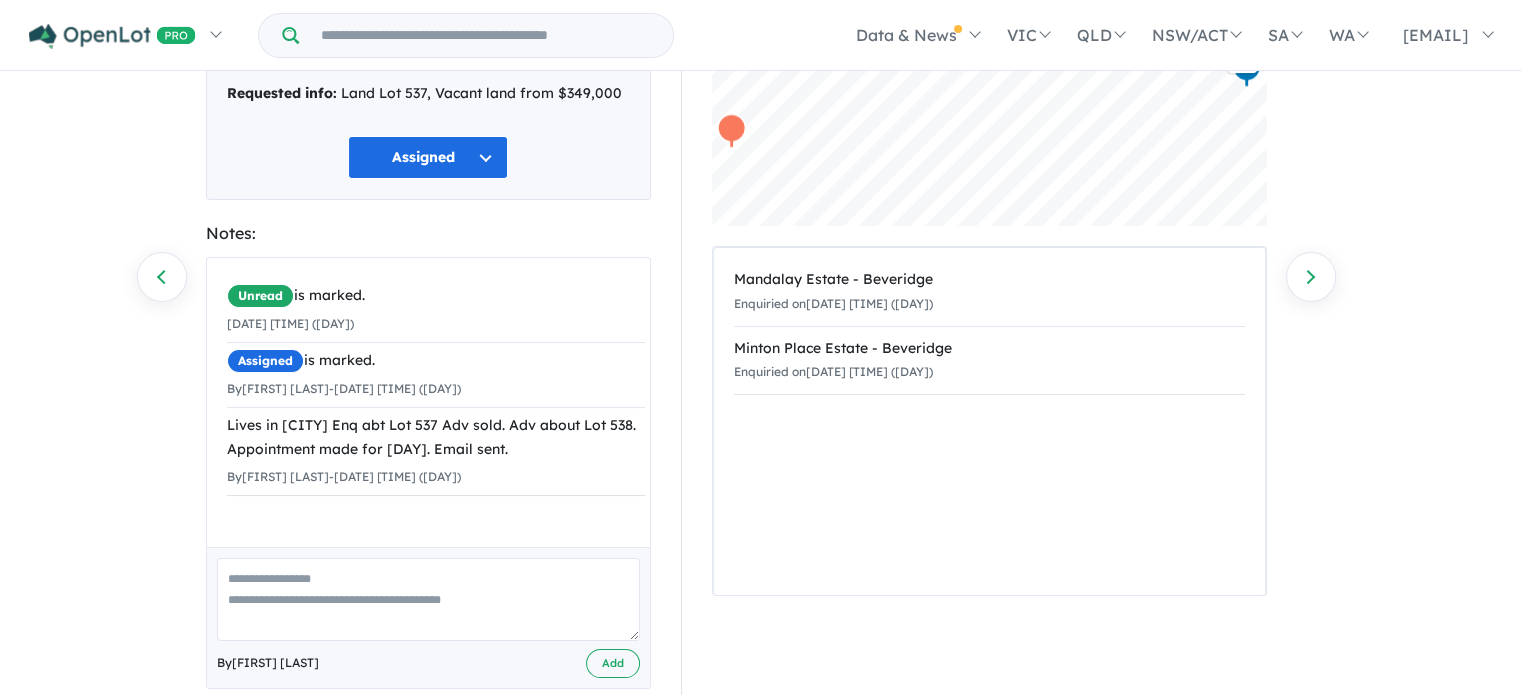 scroll, scrollTop: 200, scrollLeft: 0, axis: vertical 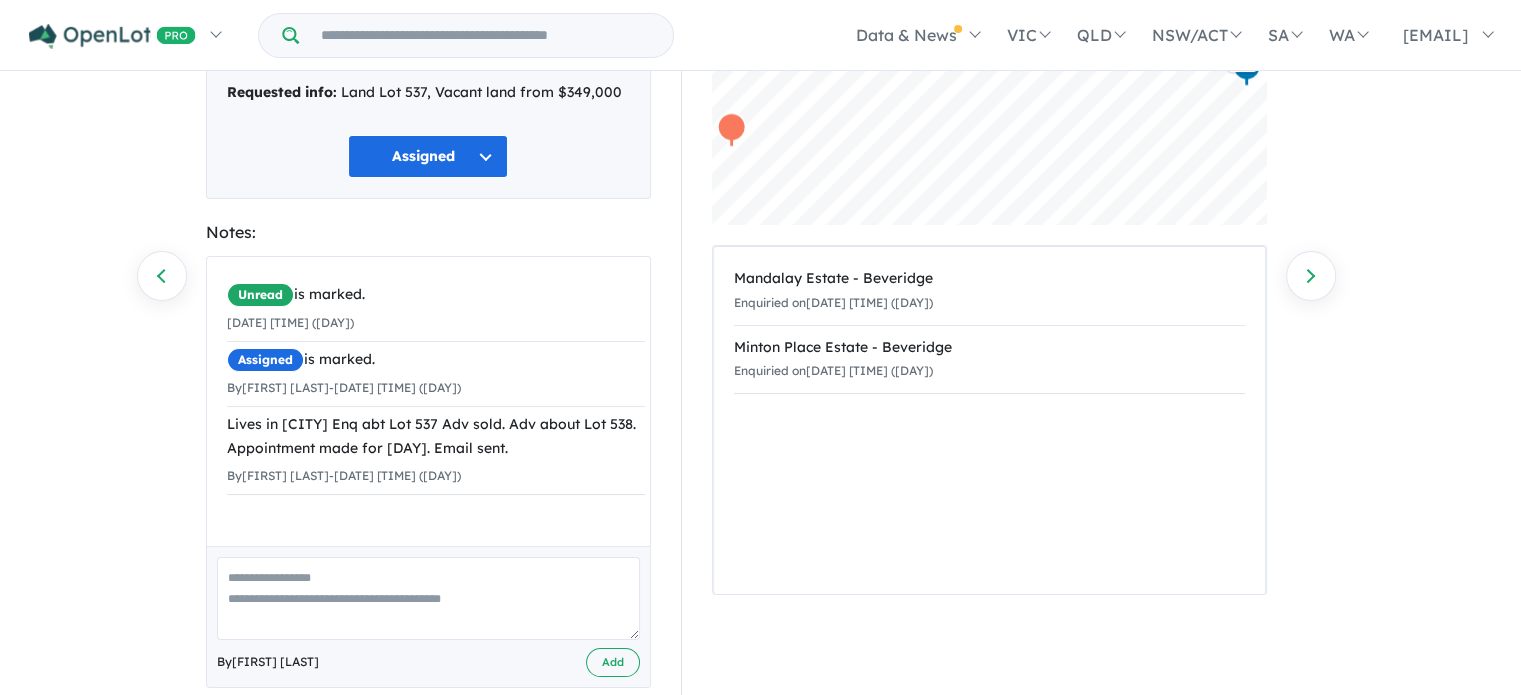 click at bounding box center [428, 598] 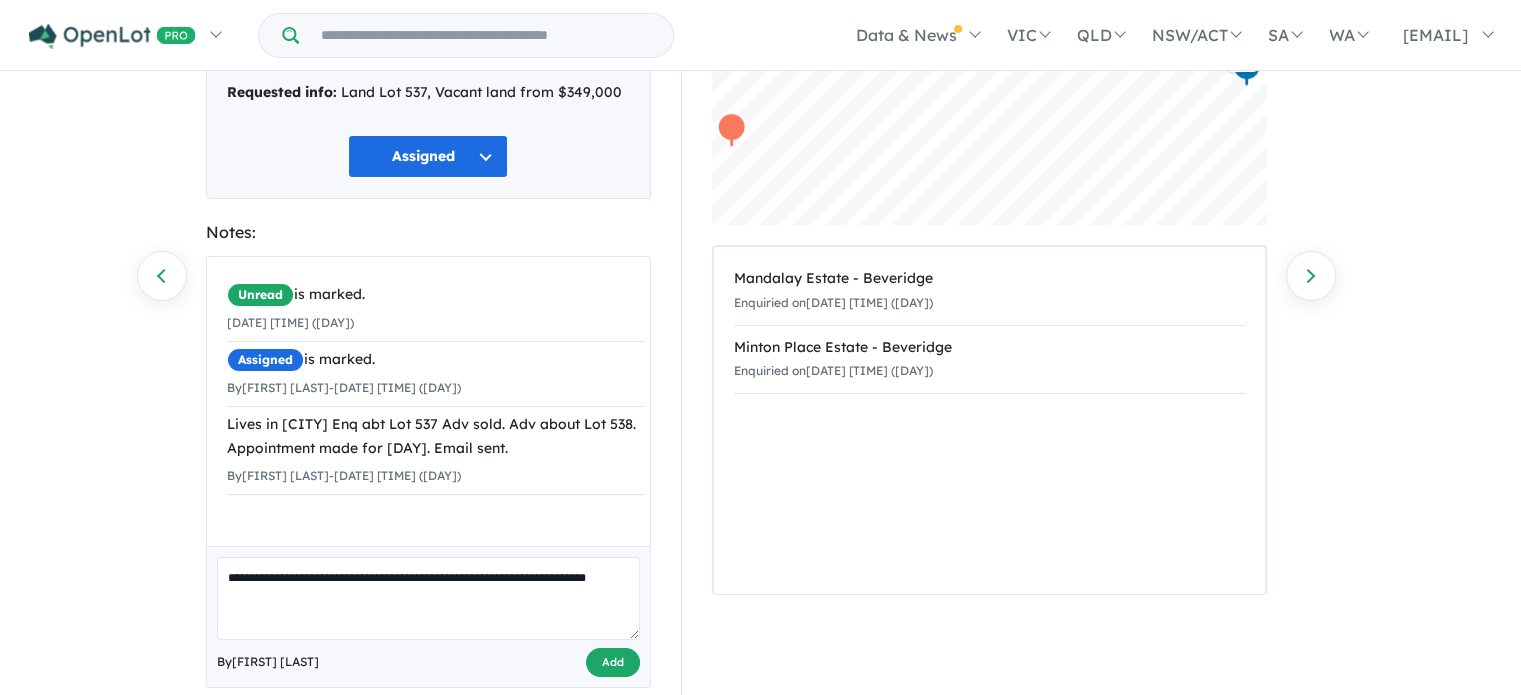 type on "**********" 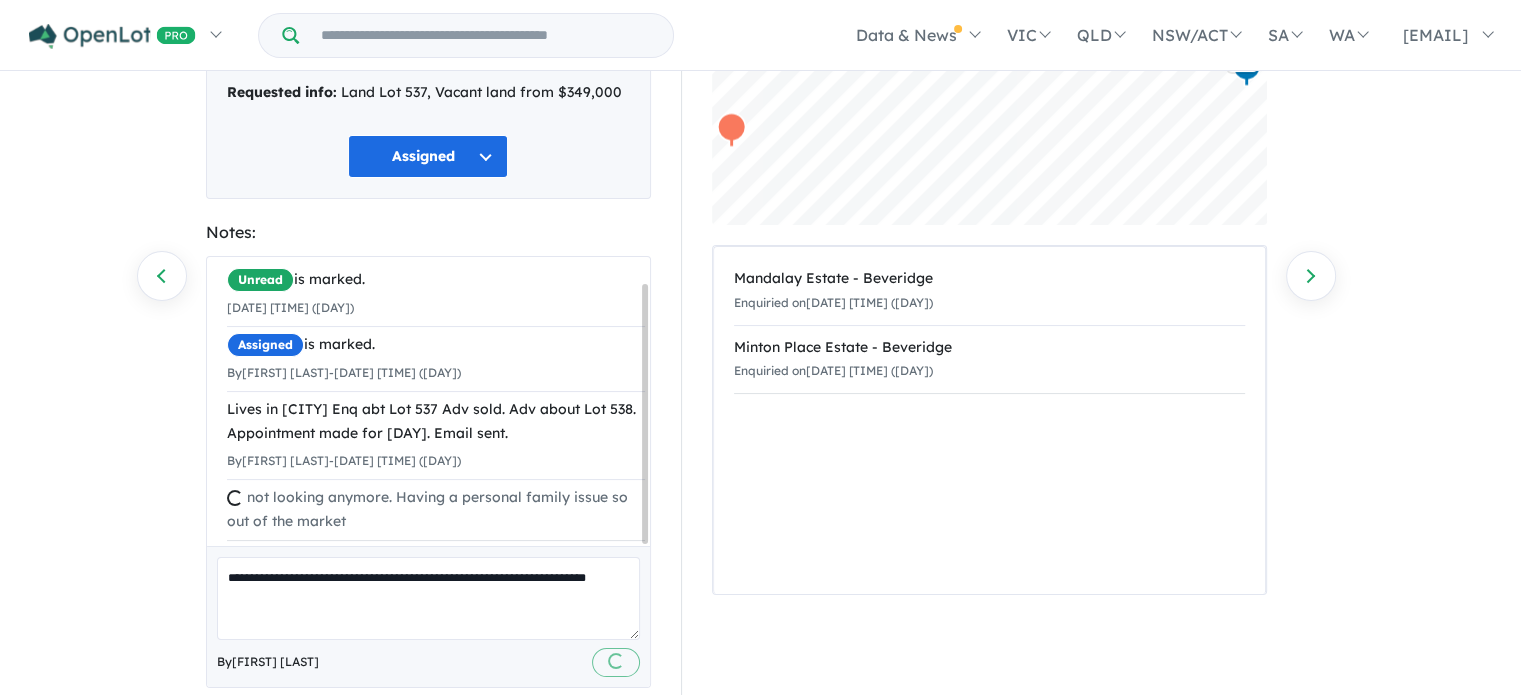 scroll, scrollTop: 0, scrollLeft: 0, axis: both 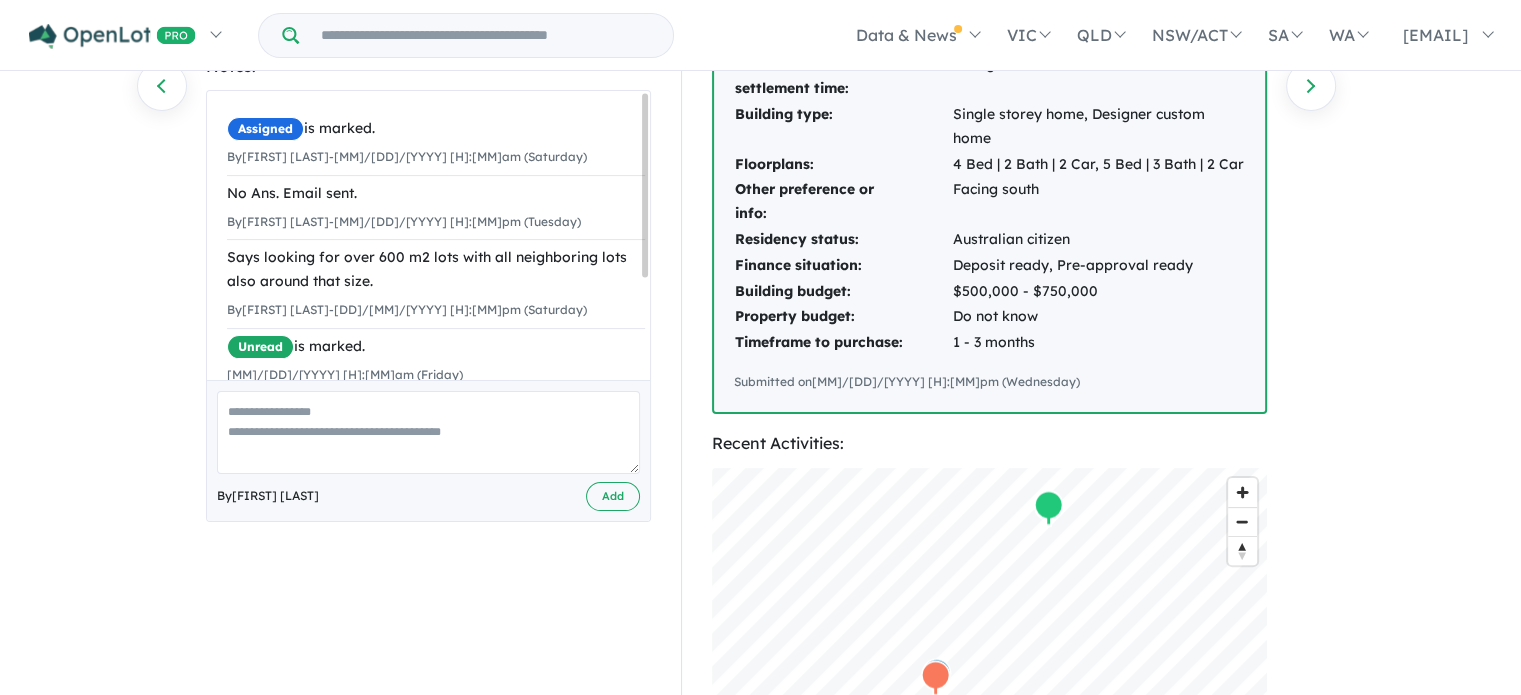 drag, startPoint x: 652, startPoint y: 221, endPoint x: 658, endPoint y: 307, distance: 86.209045 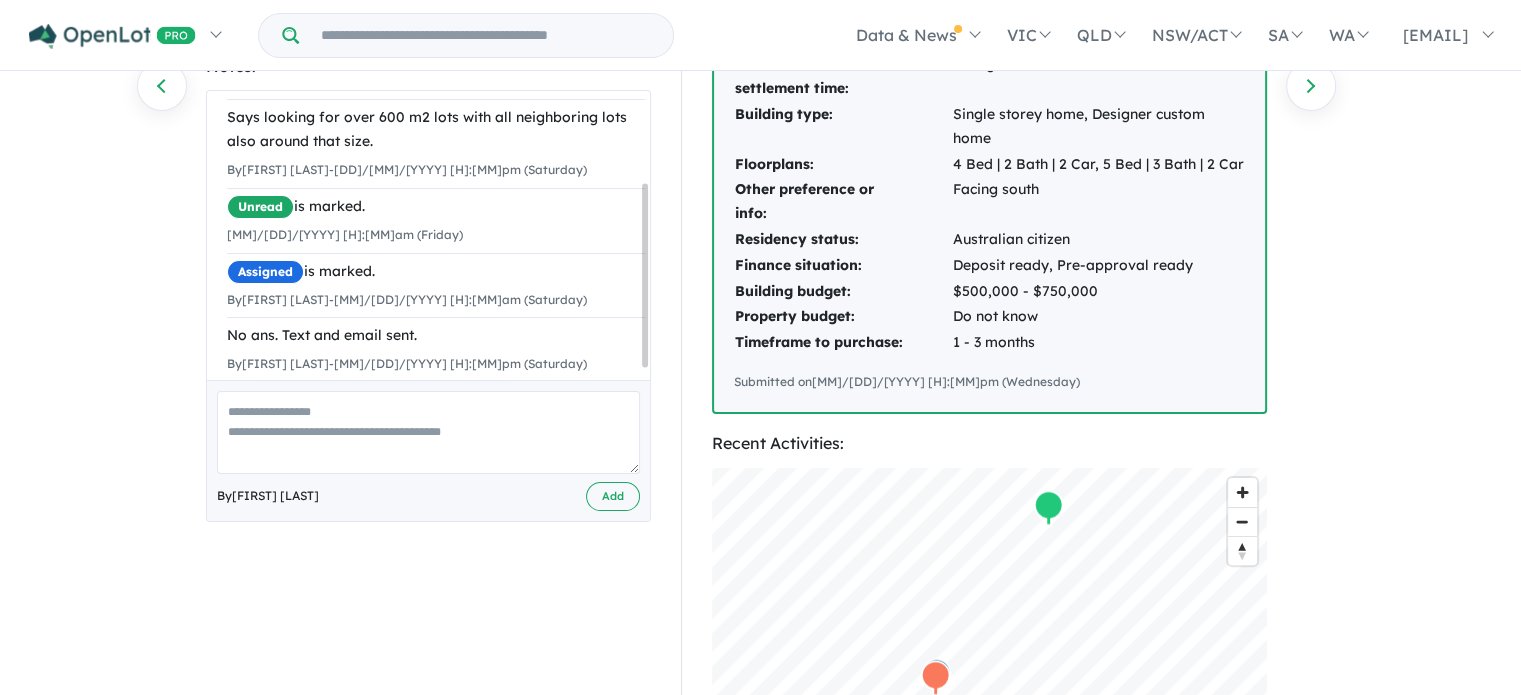 scroll, scrollTop: 161, scrollLeft: 0, axis: vertical 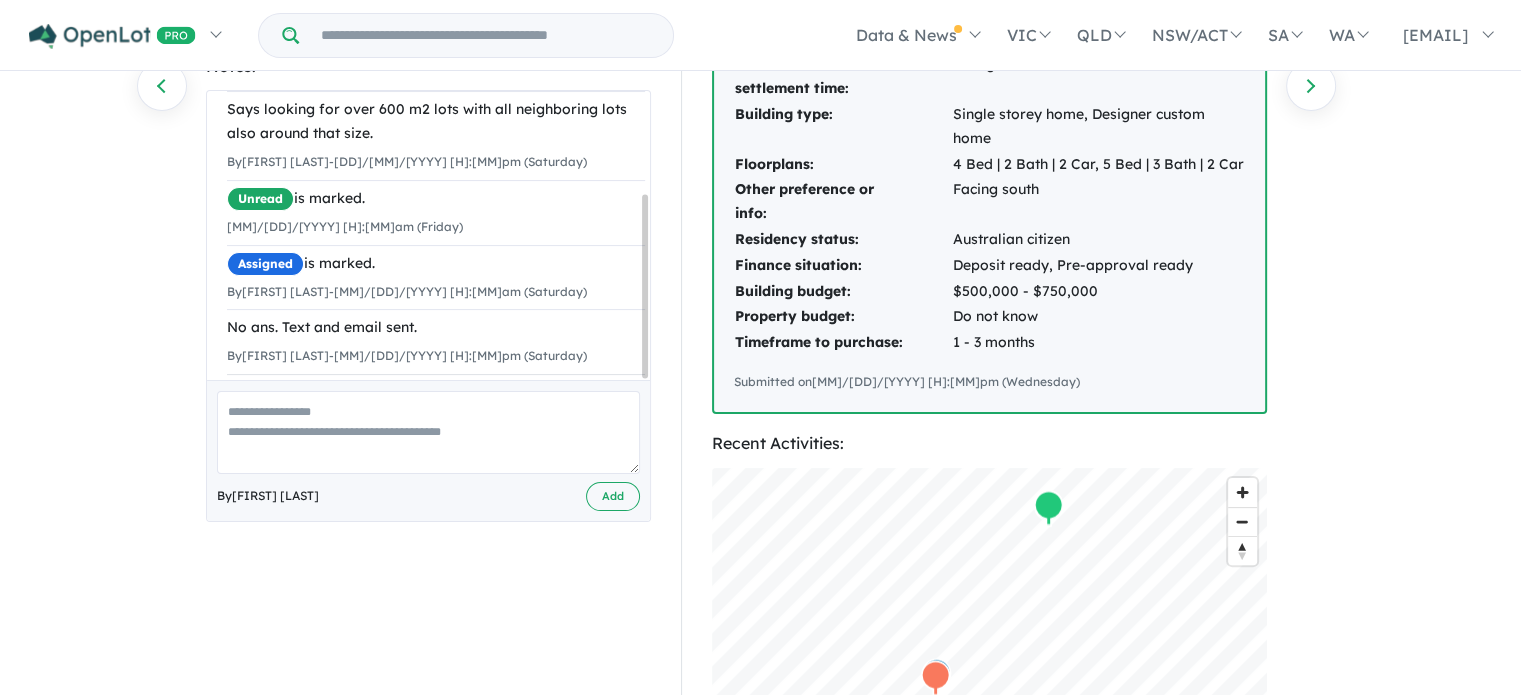 drag, startPoint x: 645, startPoint y: 254, endPoint x: 656, endPoint y: 407, distance: 153.39491 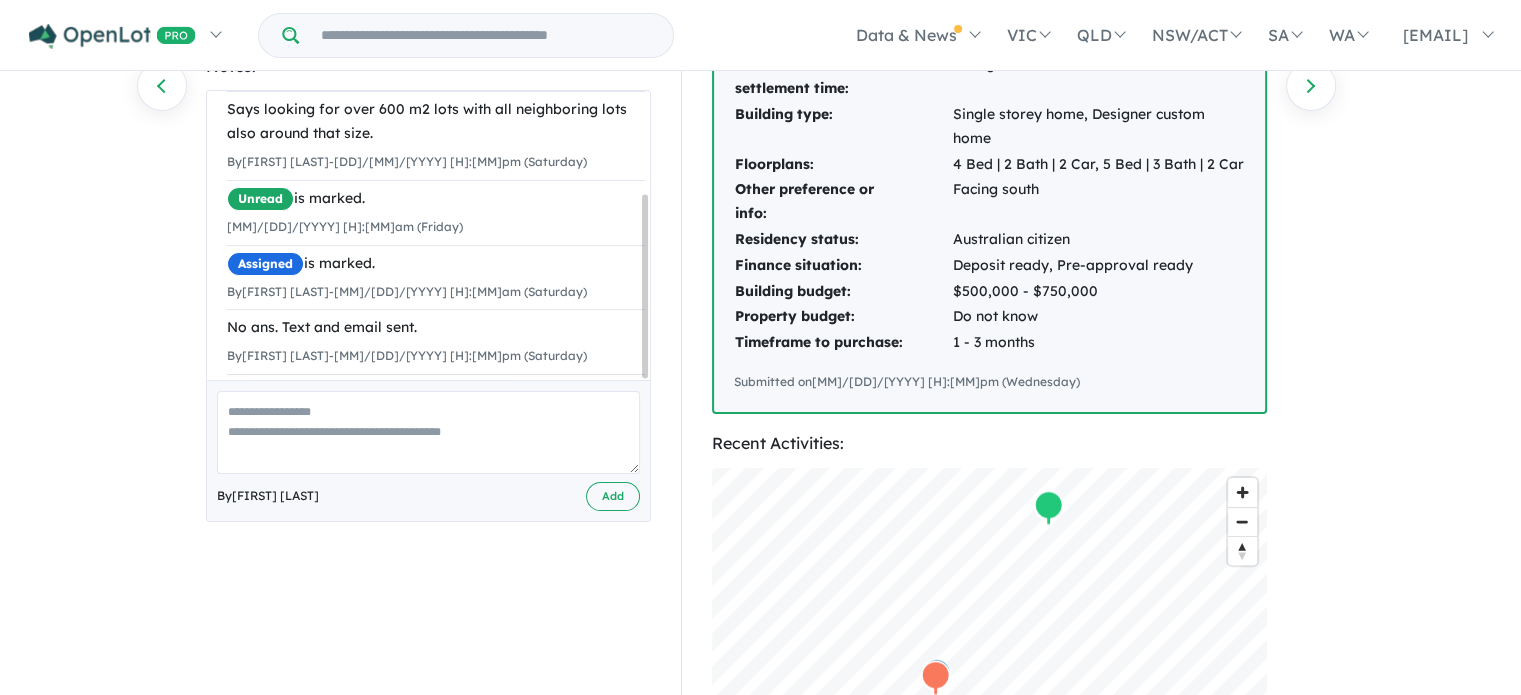 click at bounding box center [428, 432] 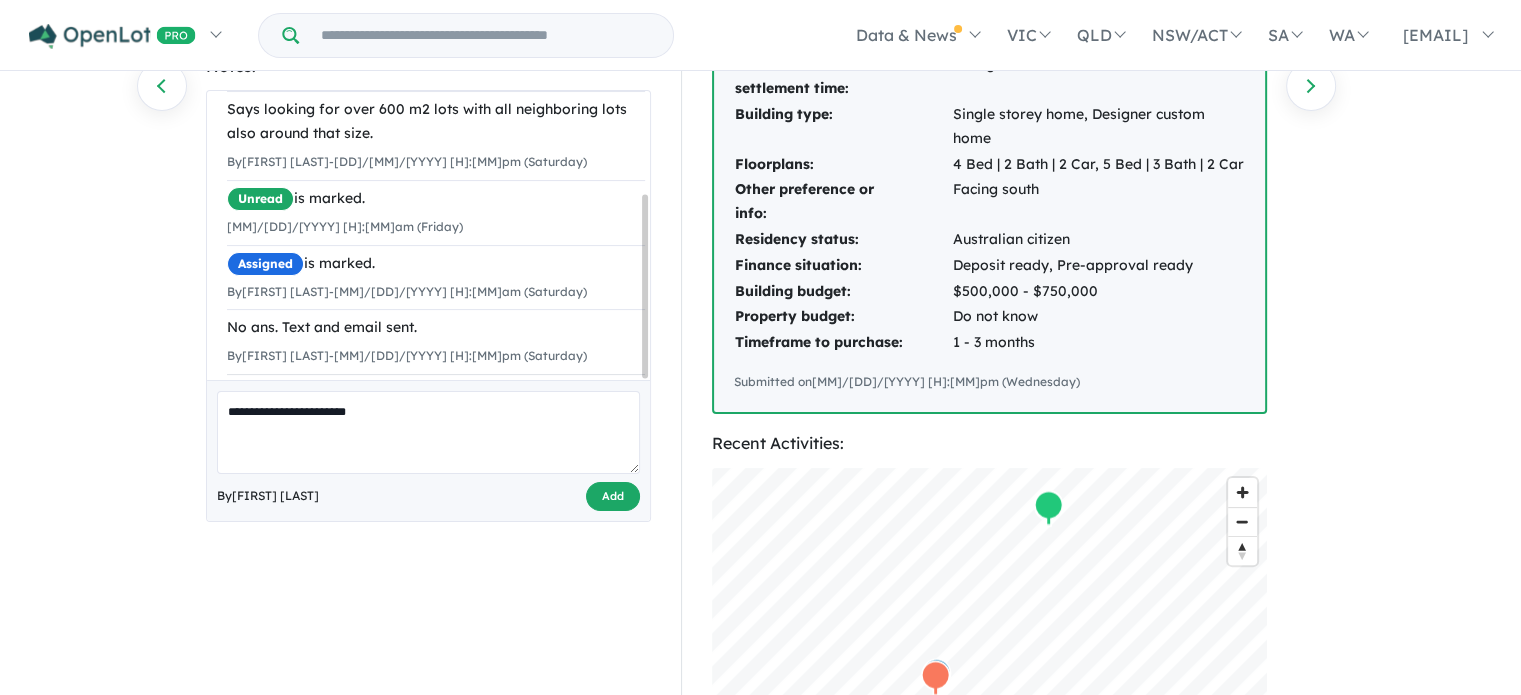 type on "**********" 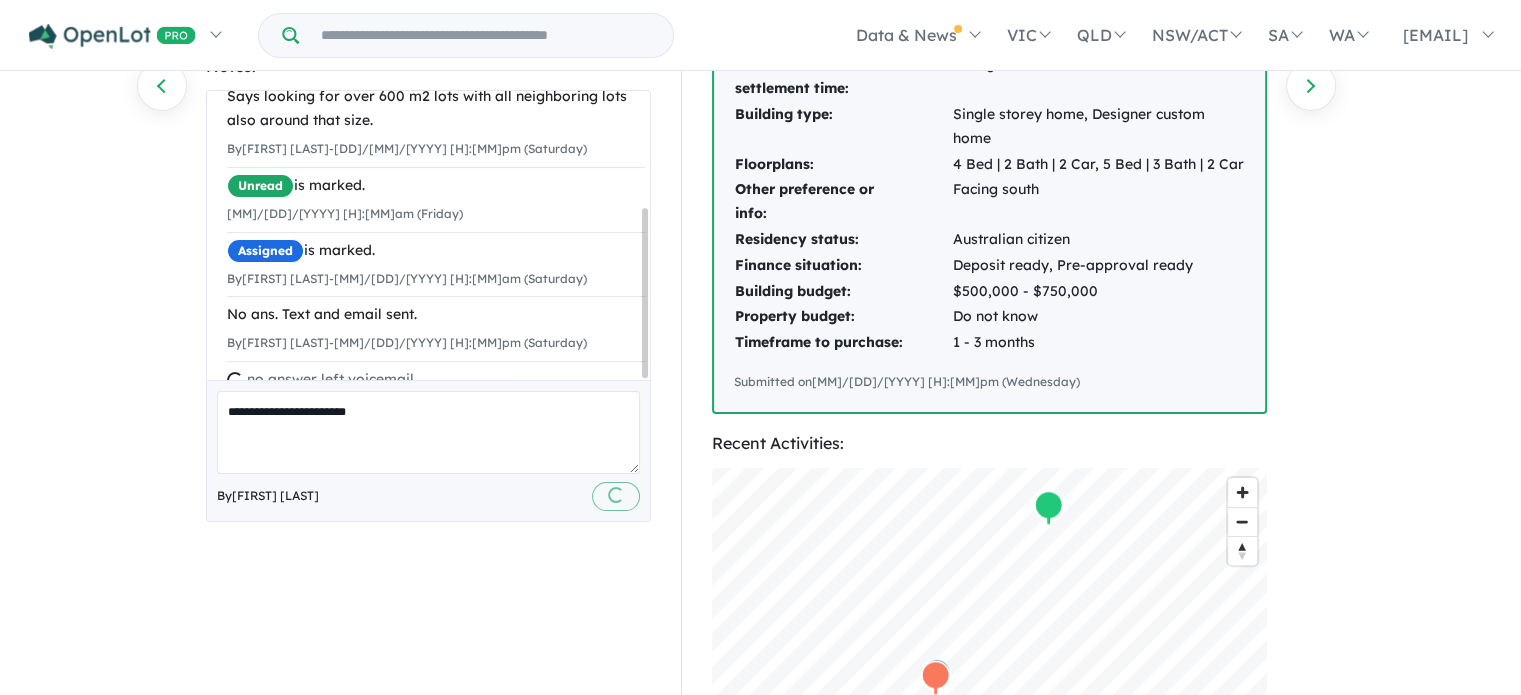 scroll, scrollTop: 198, scrollLeft: 0, axis: vertical 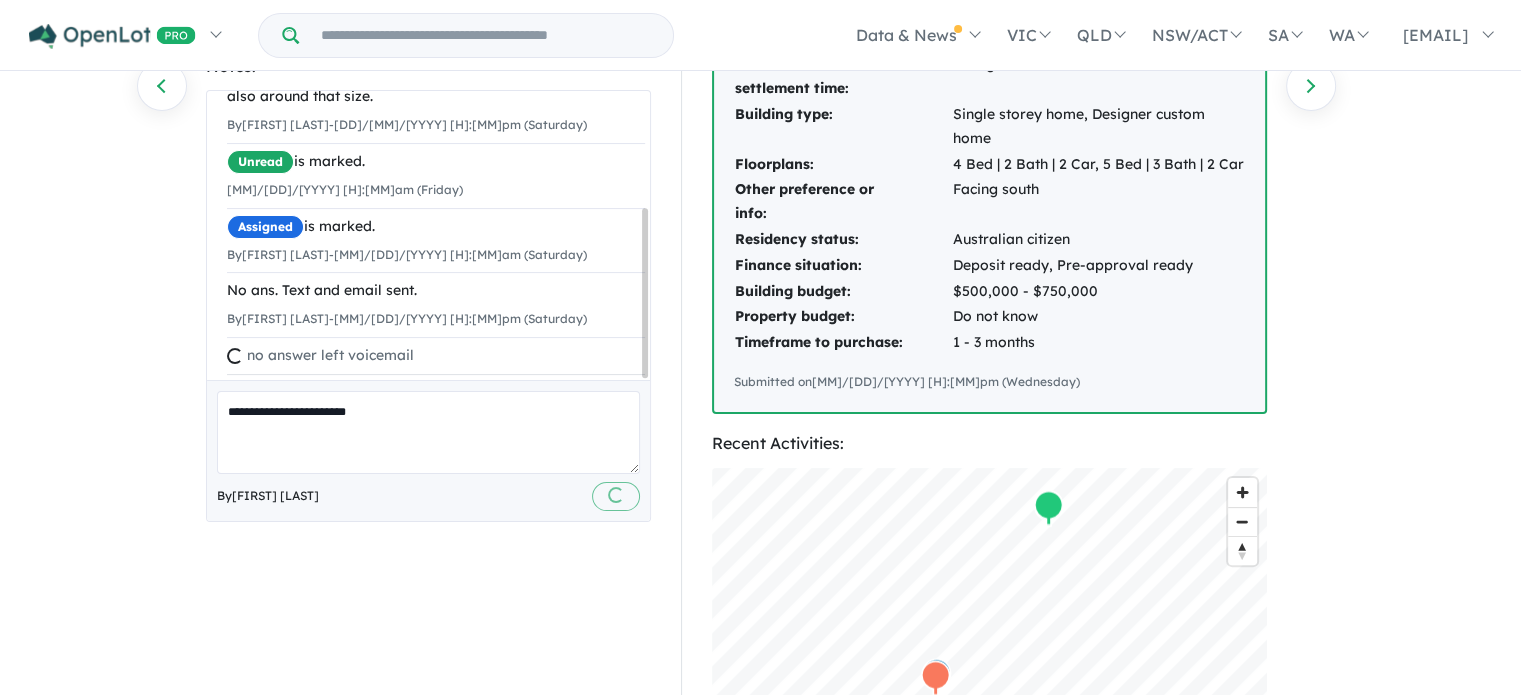 type 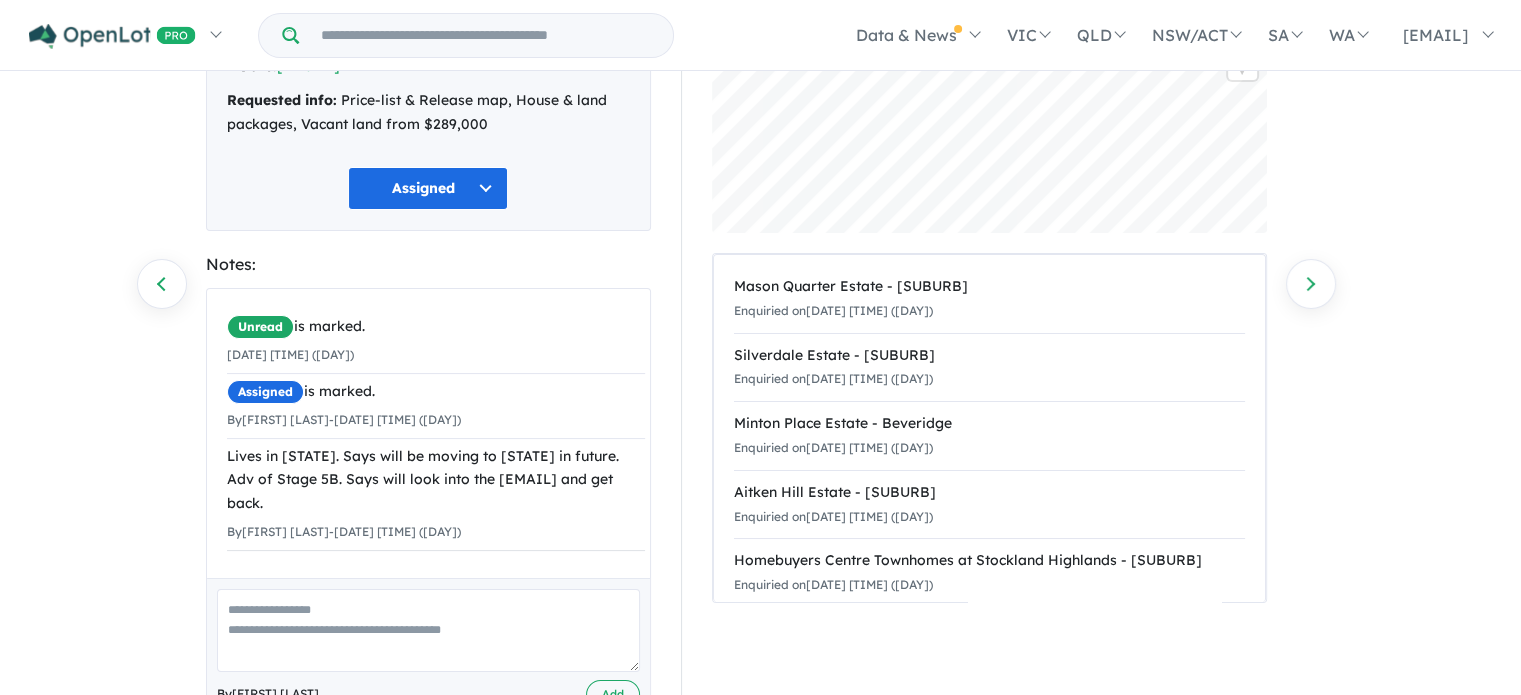 scroll, scrollTop: 256, scrollLeft: 0, axis: vertical 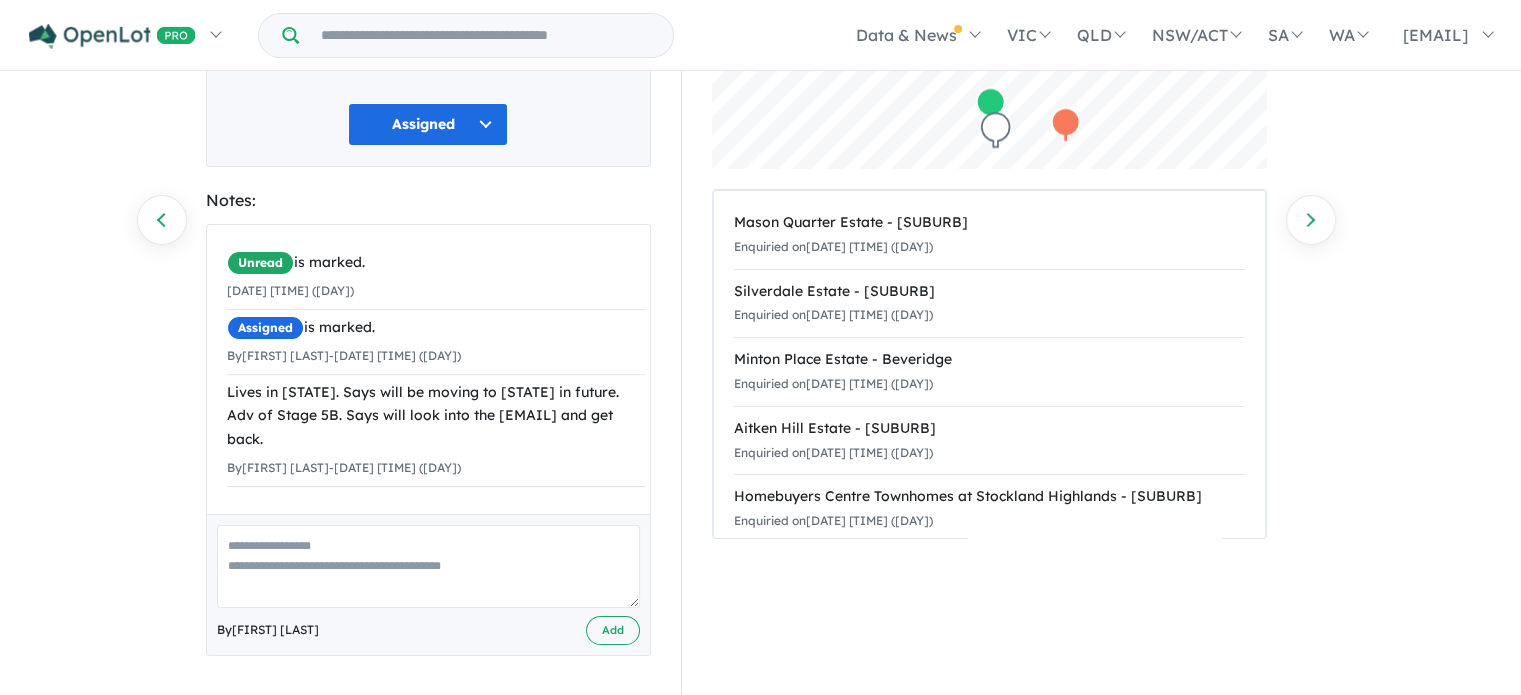 click at bounding box center (428, 566) 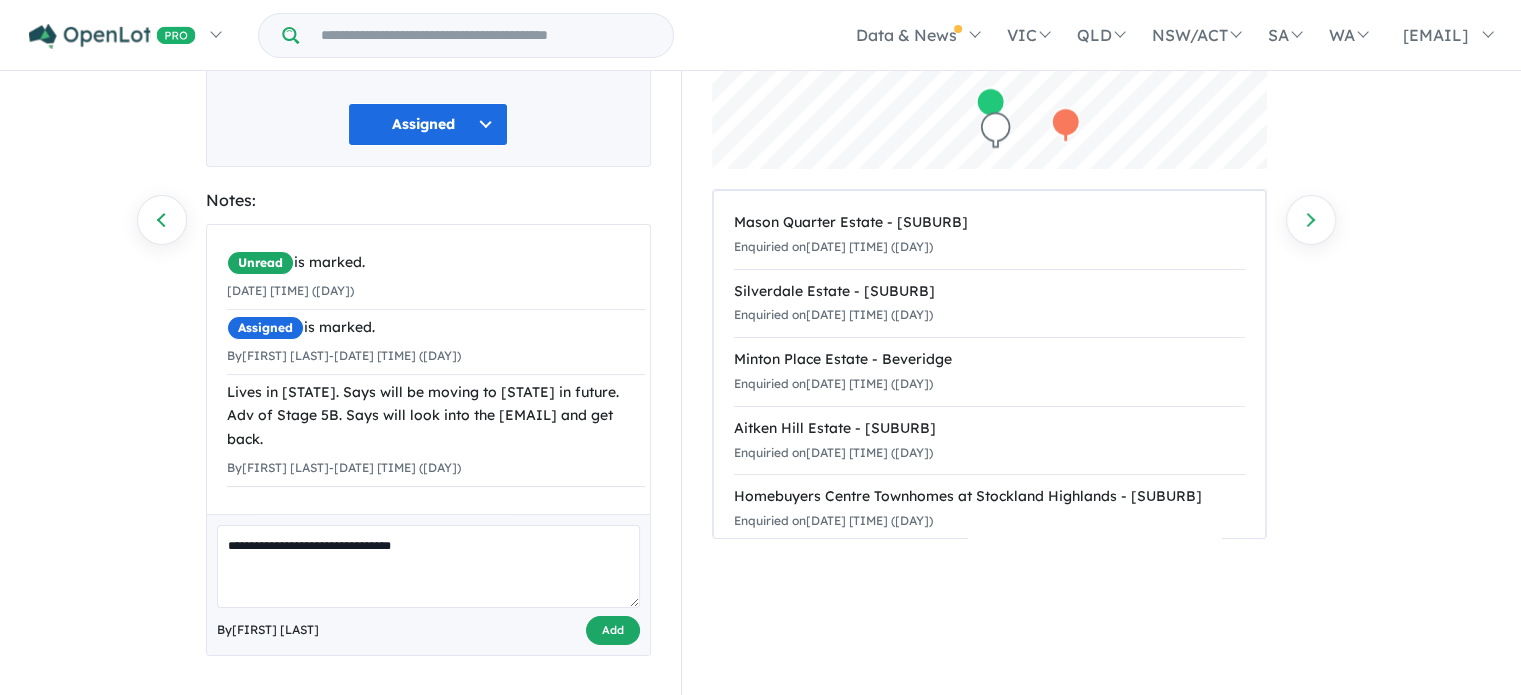 type on "**********" 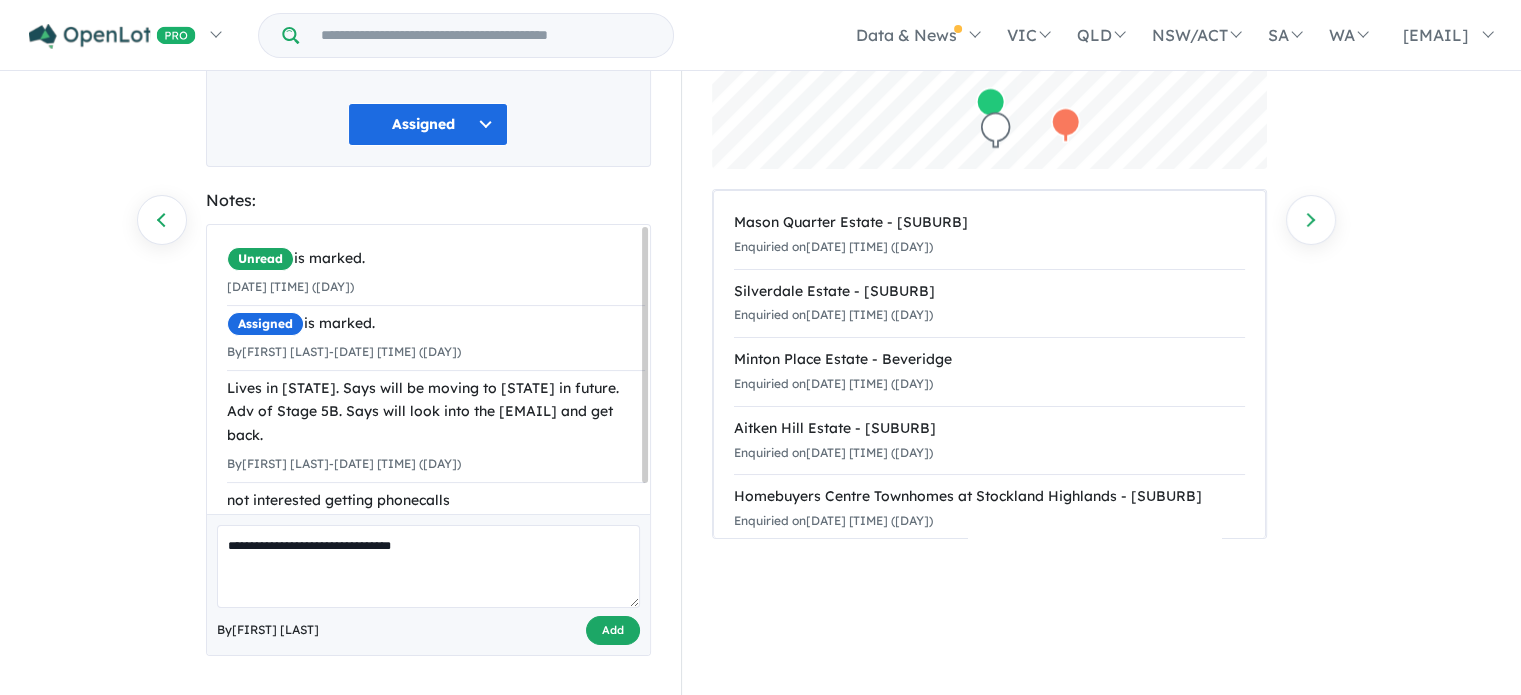 scroll, scrollTop: 0, scrollLeft: 0, axis: both 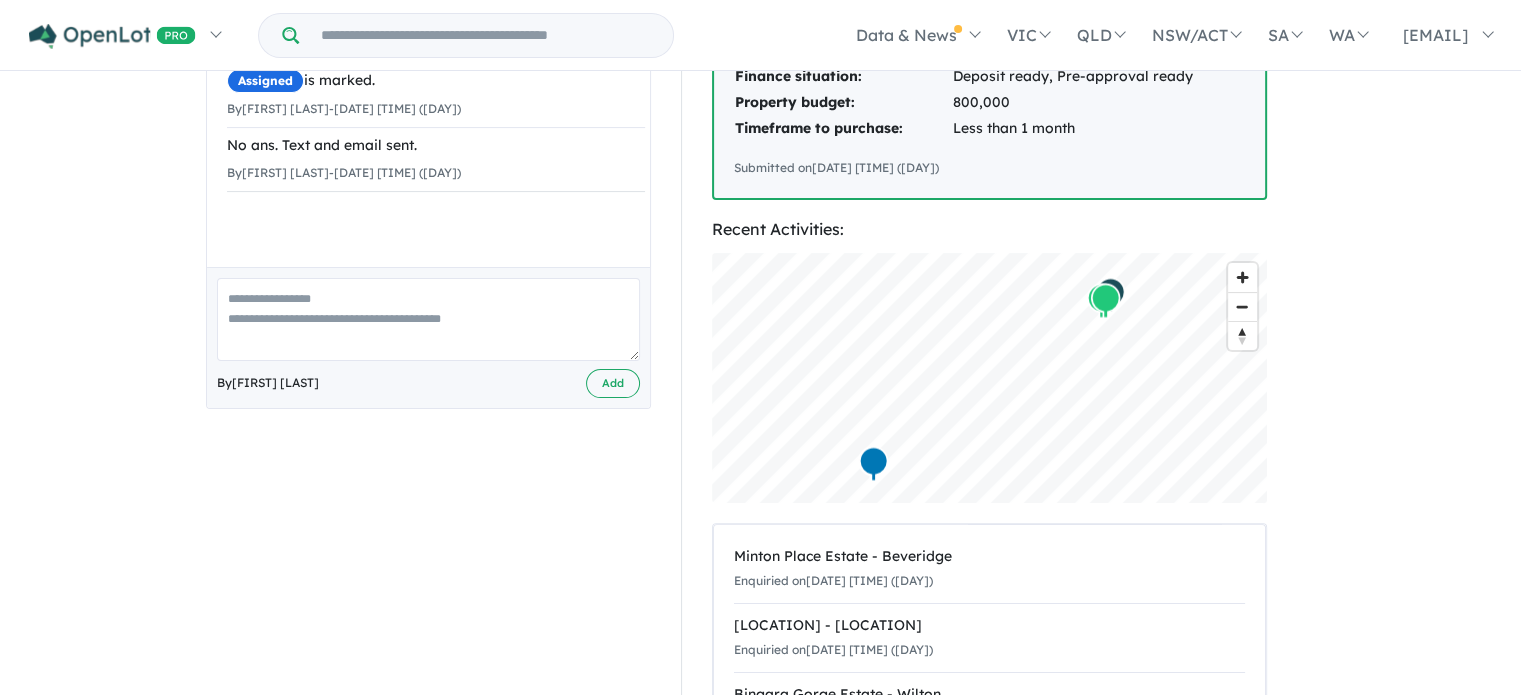 click at bounding box center (428, 319) 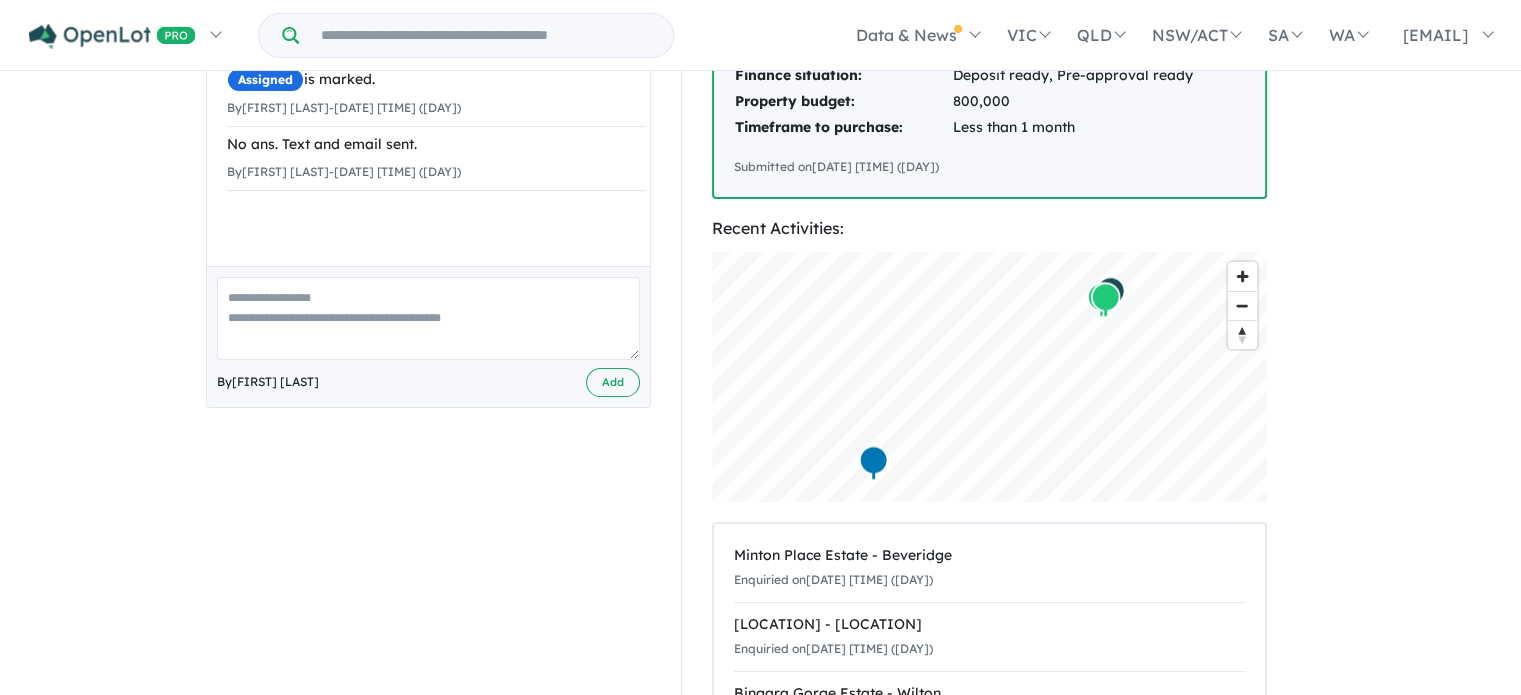 paste on "**********" 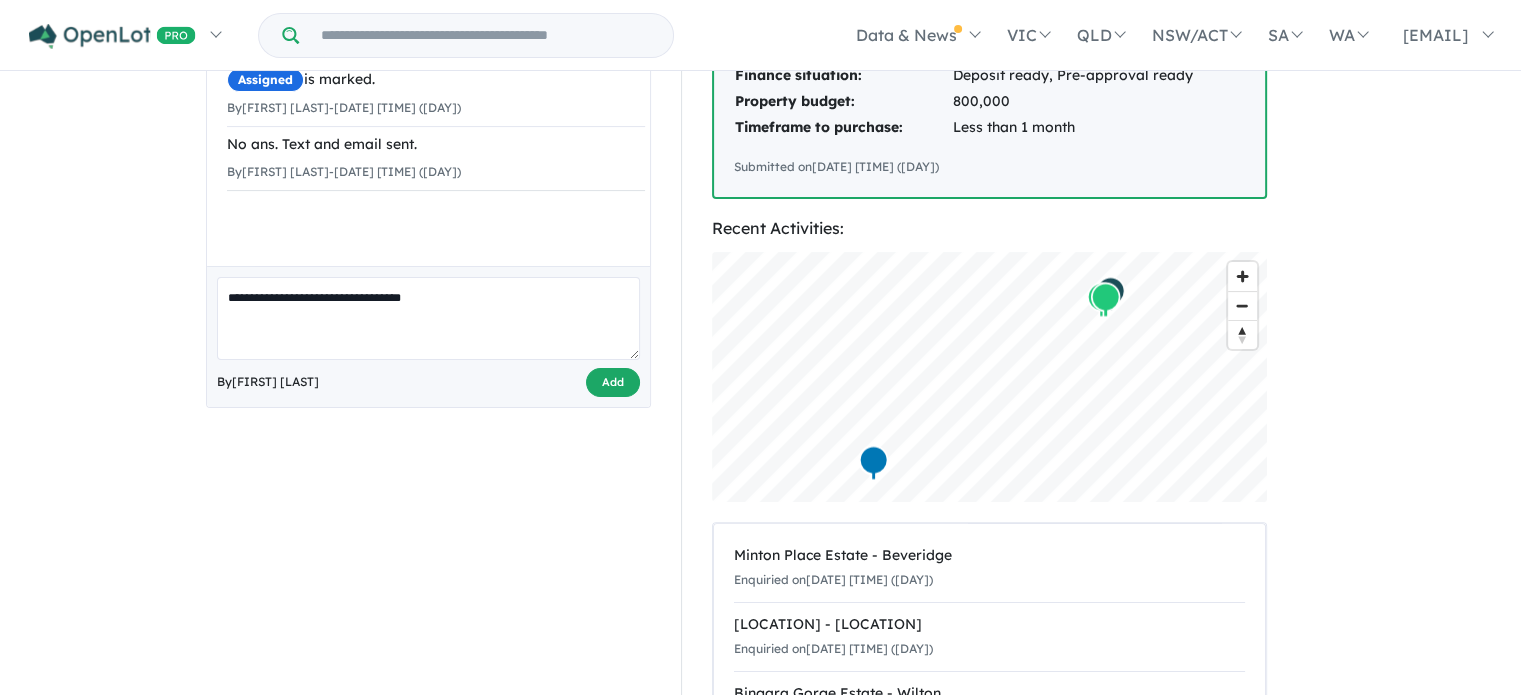 type on "**********" 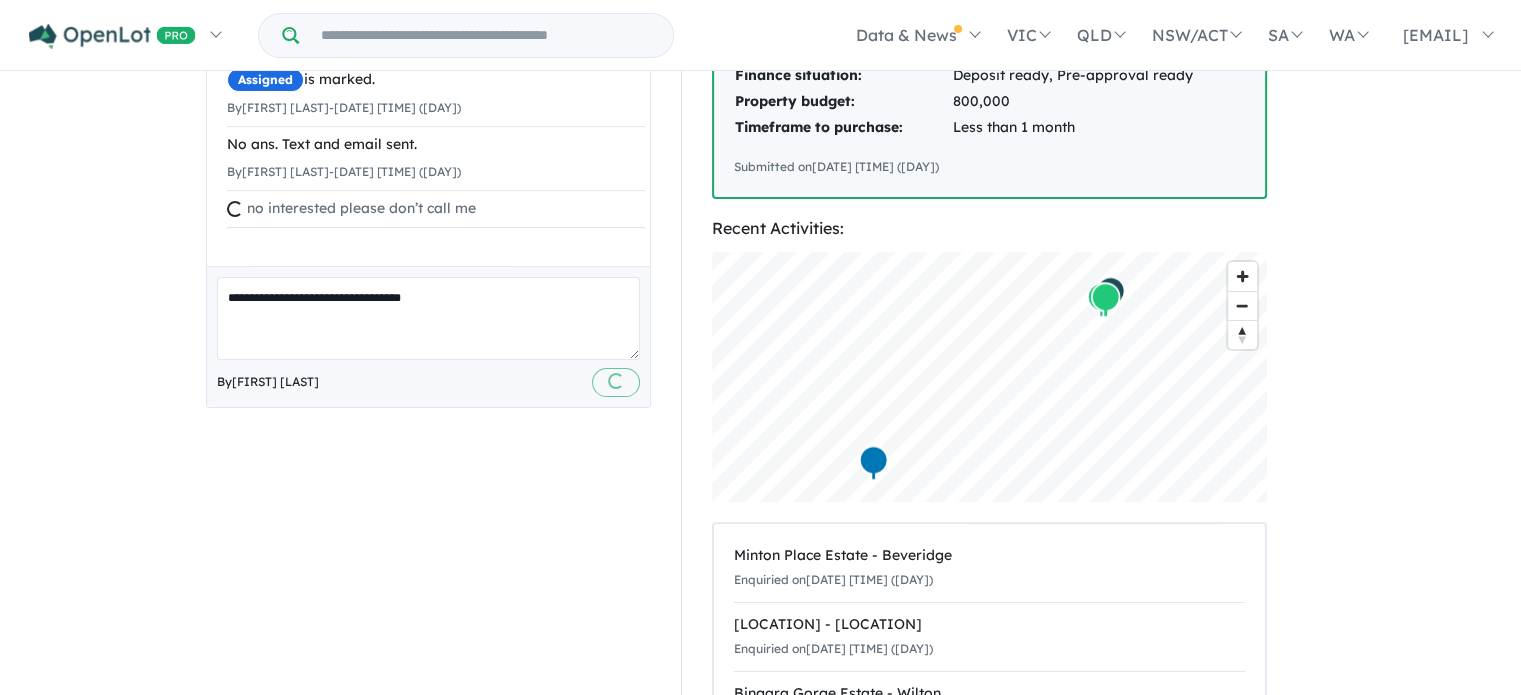 type 